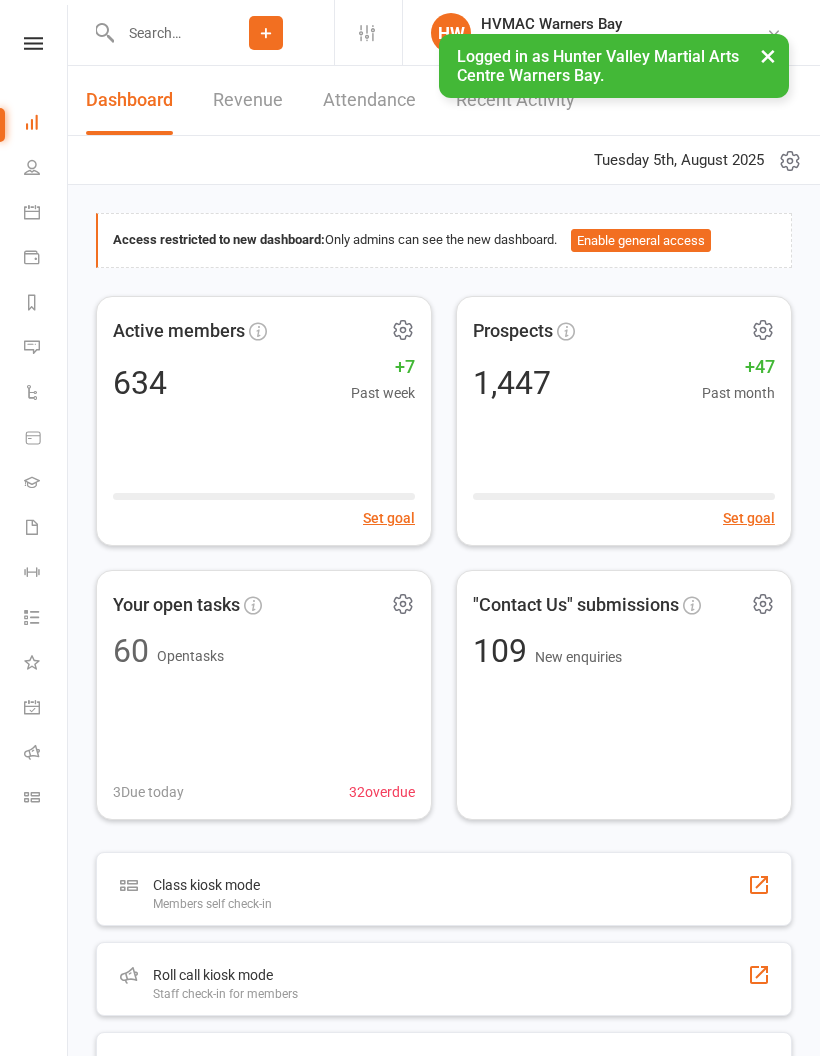 scroll, scrollTop: 0, scrollLeft: 0, axis: both 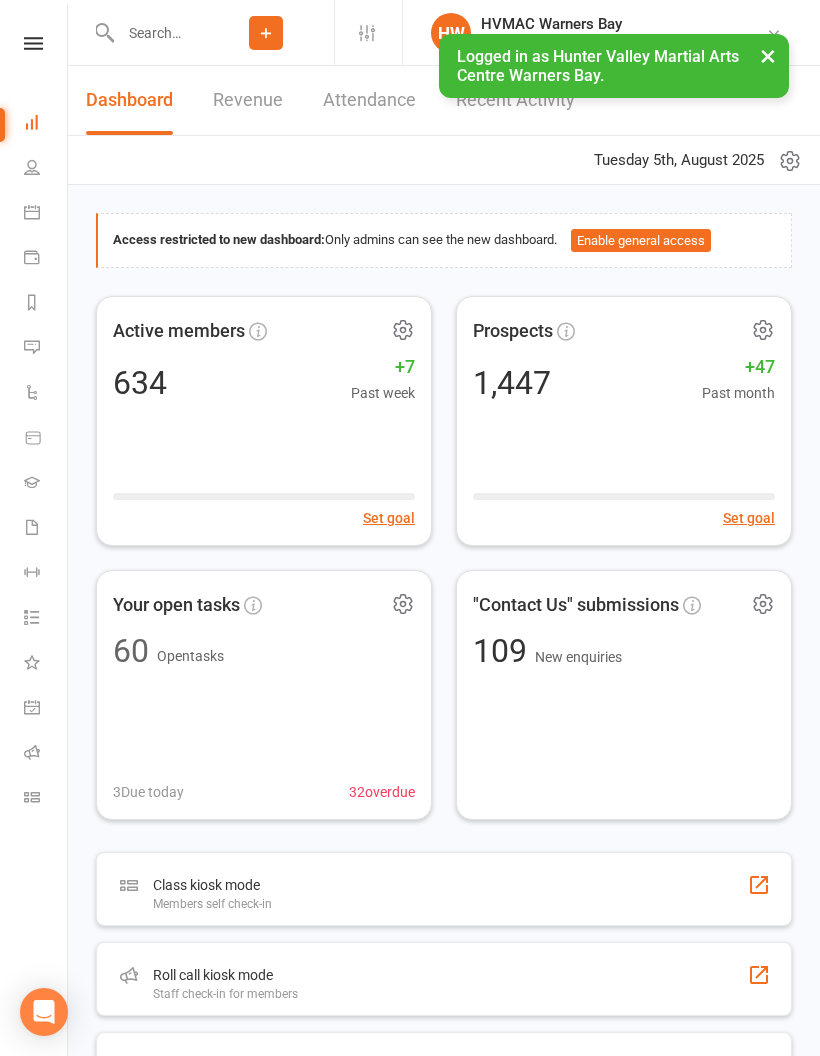 click at bounding box center [33, 43] 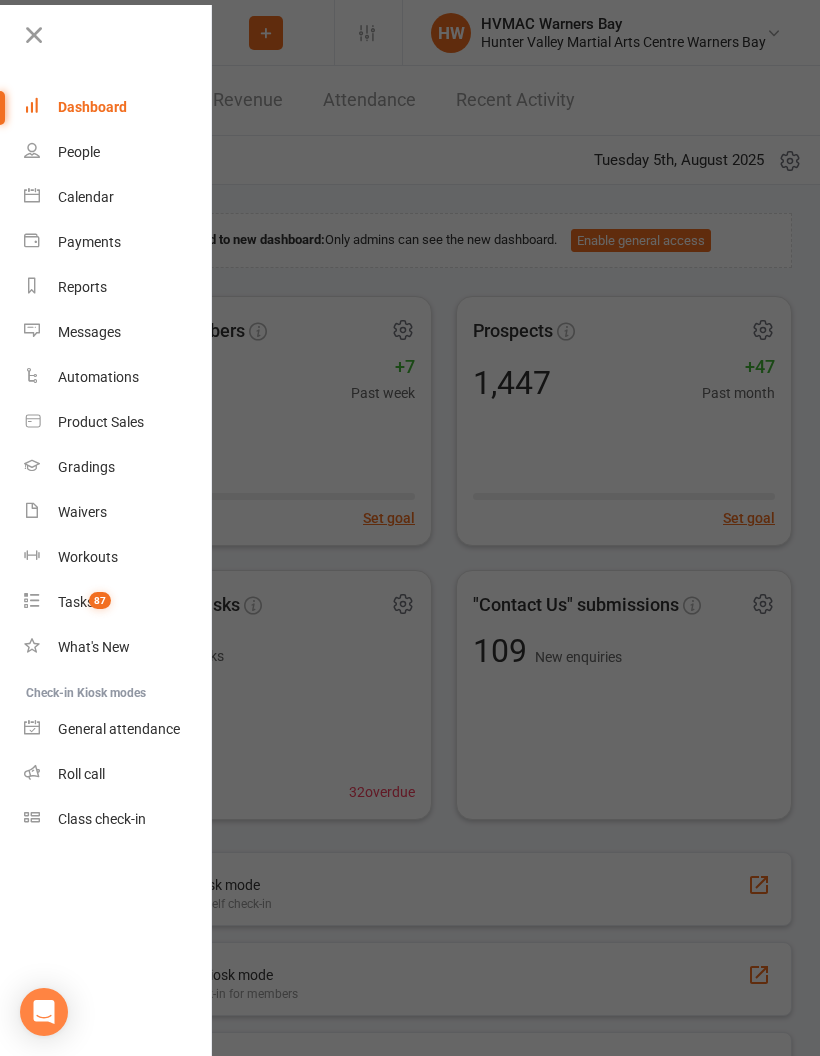 click on "Calendar" at bounding box center [118, 197] 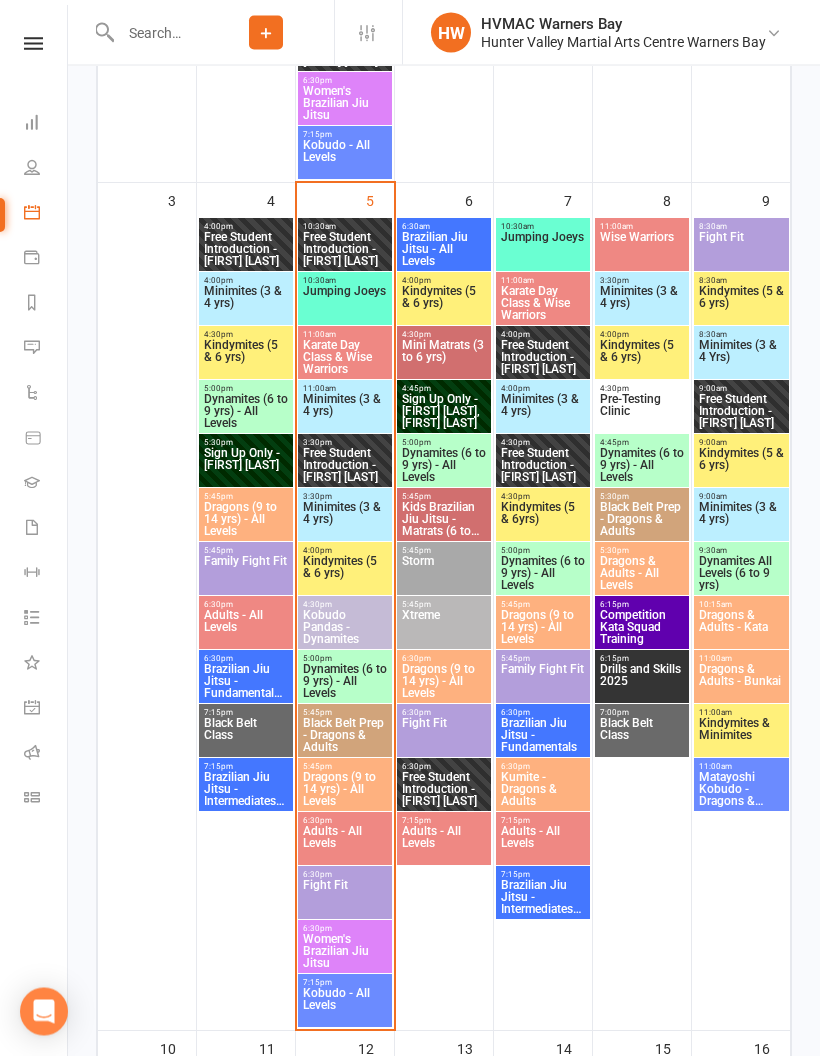 scroll, scrollTop: 1485, scrollLeft: 0, axis: vertical 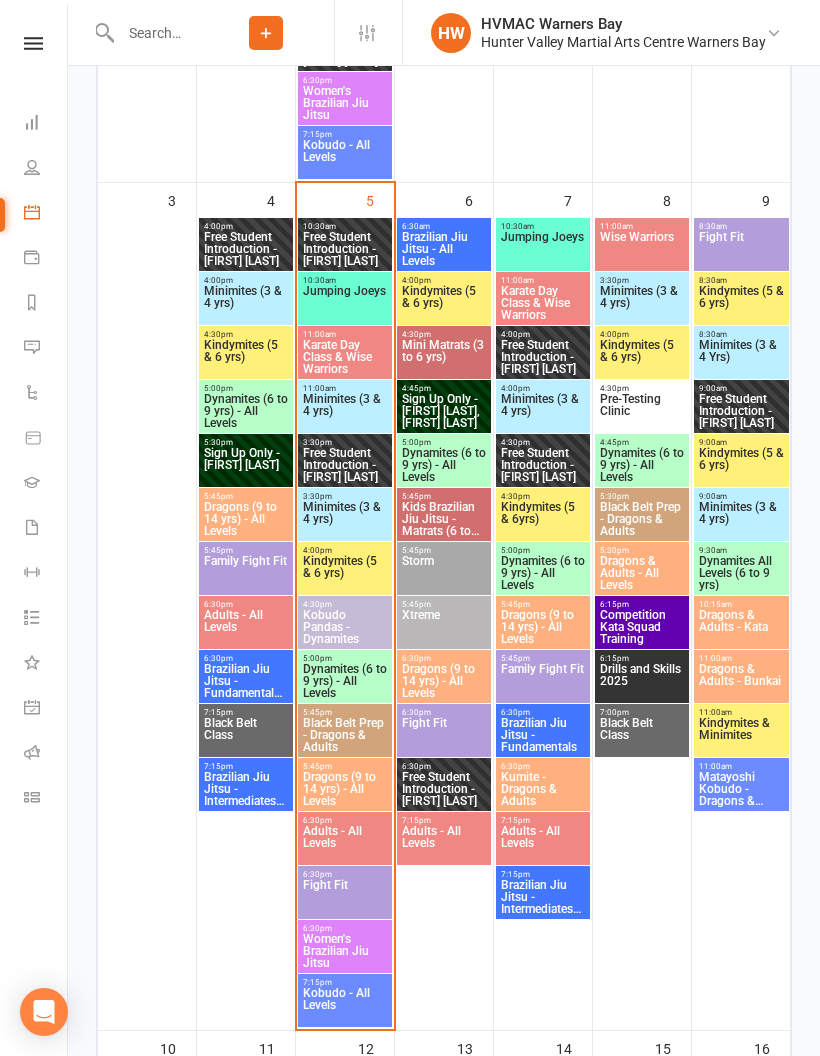 click on "Free Student Introduction - [FIRST] [LAST]" at bounding box center (345, 465) 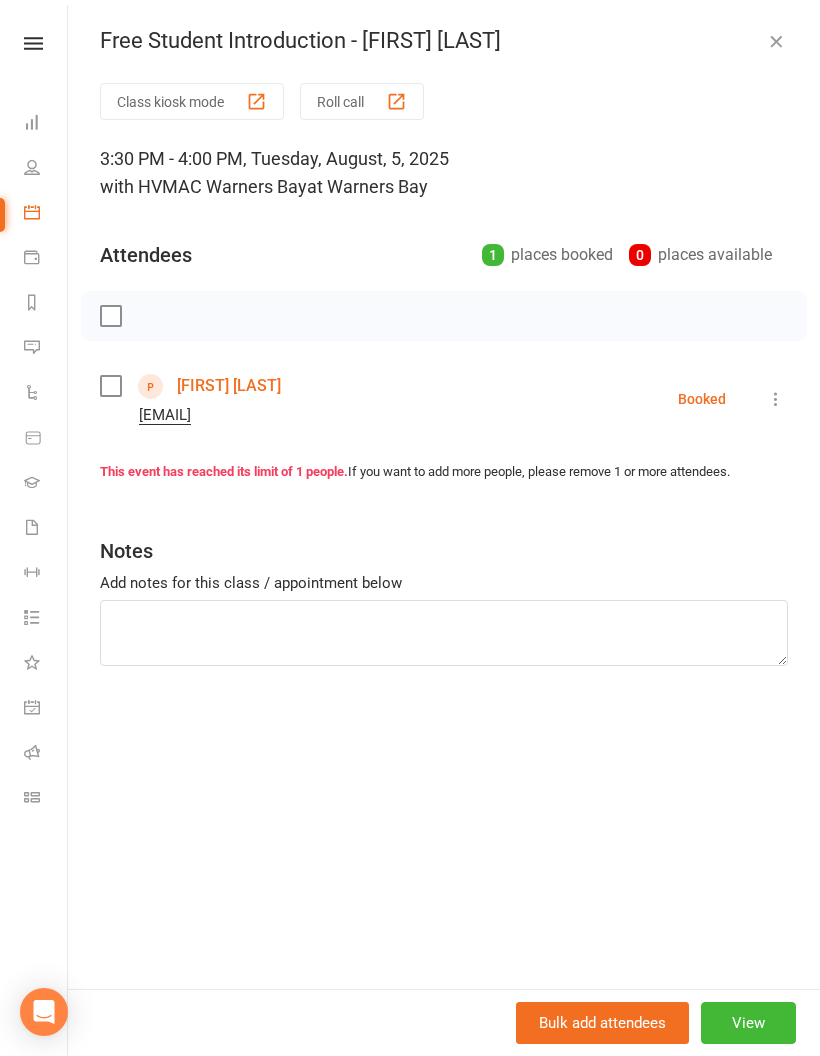 click at bounding box center (776, 399) 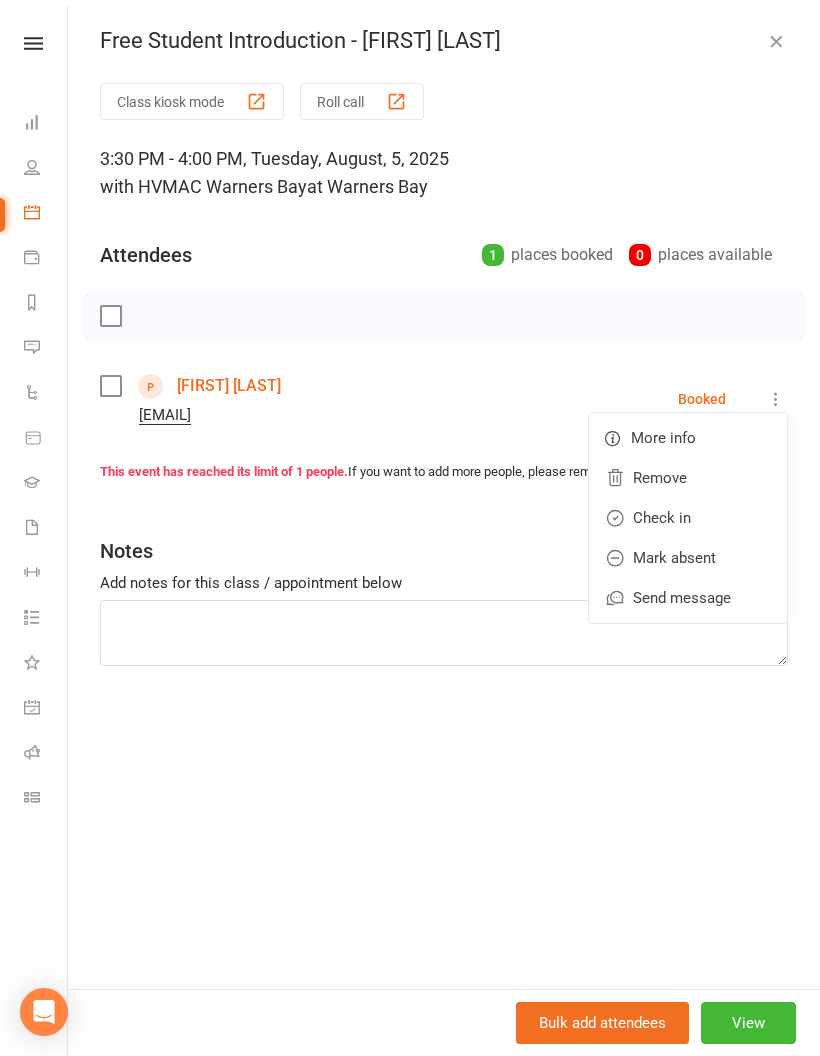 click on "Check in" at bounding box center [688, 518] 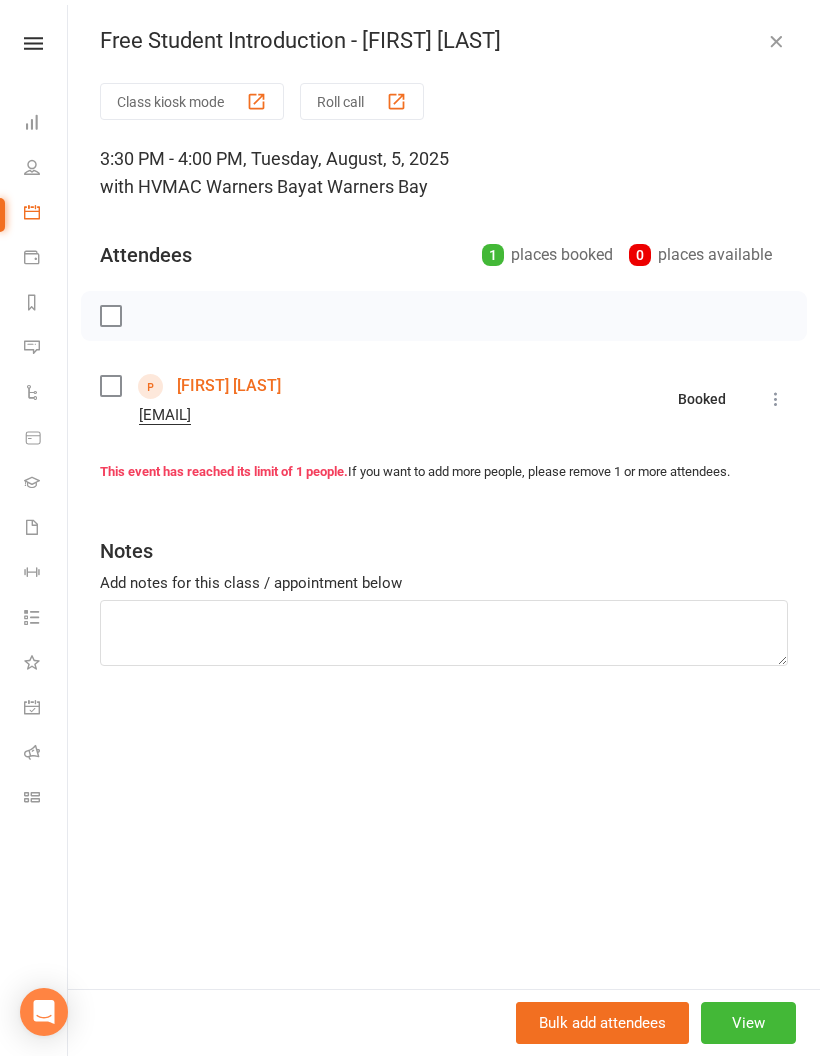 click on "[FIRST] [LAST]" at bounding box center (229, 386) 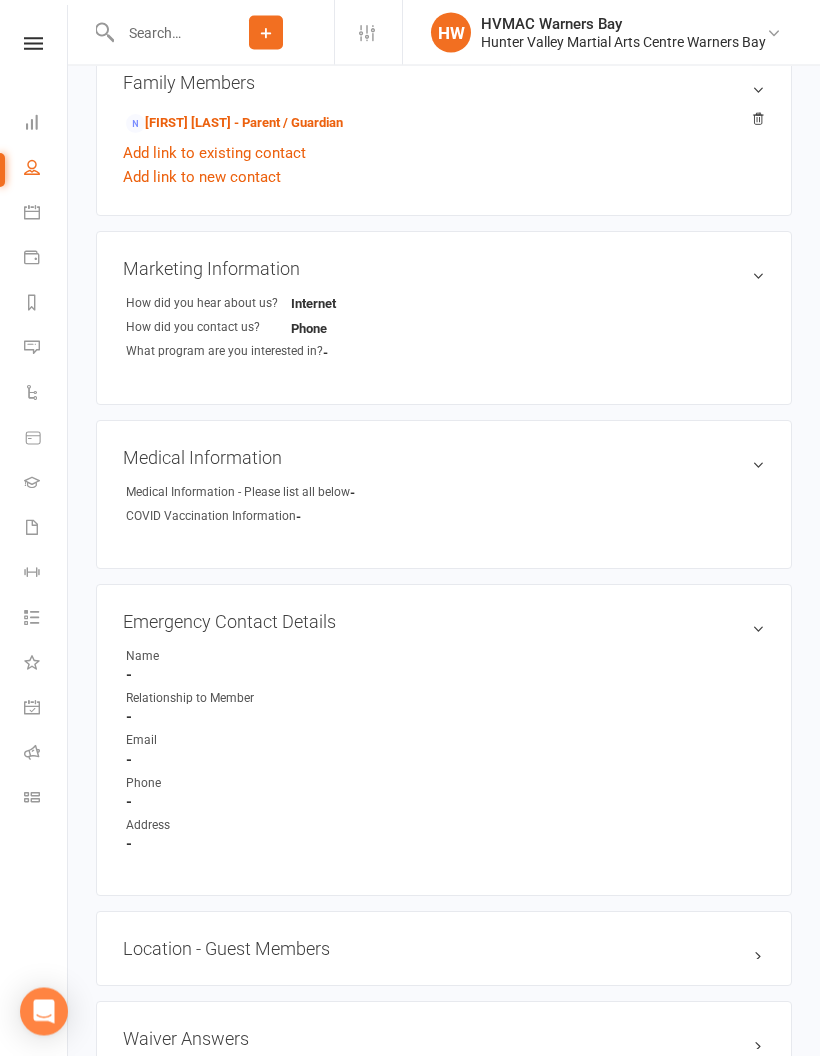 scroll, scrollTop: 661, scrollLeft: 0, axis: vertical 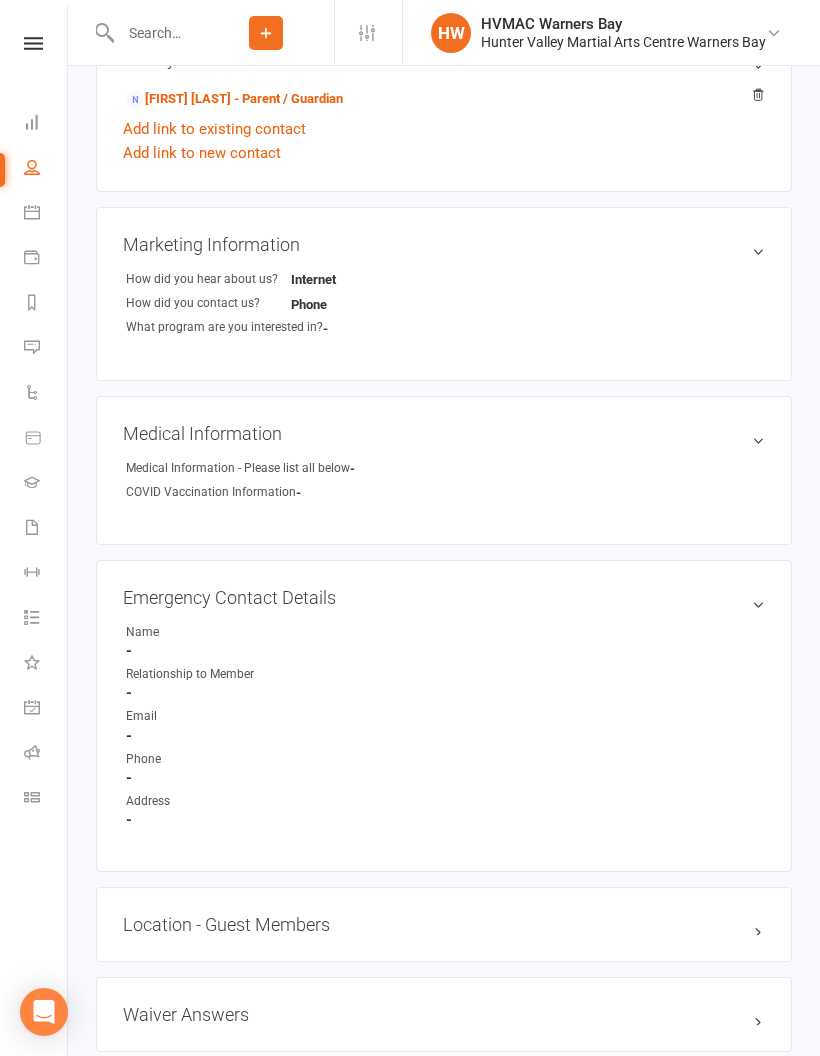 click on "[FIRST] [LAST] - Parent / Guardian" at bounding box center (234, 99) 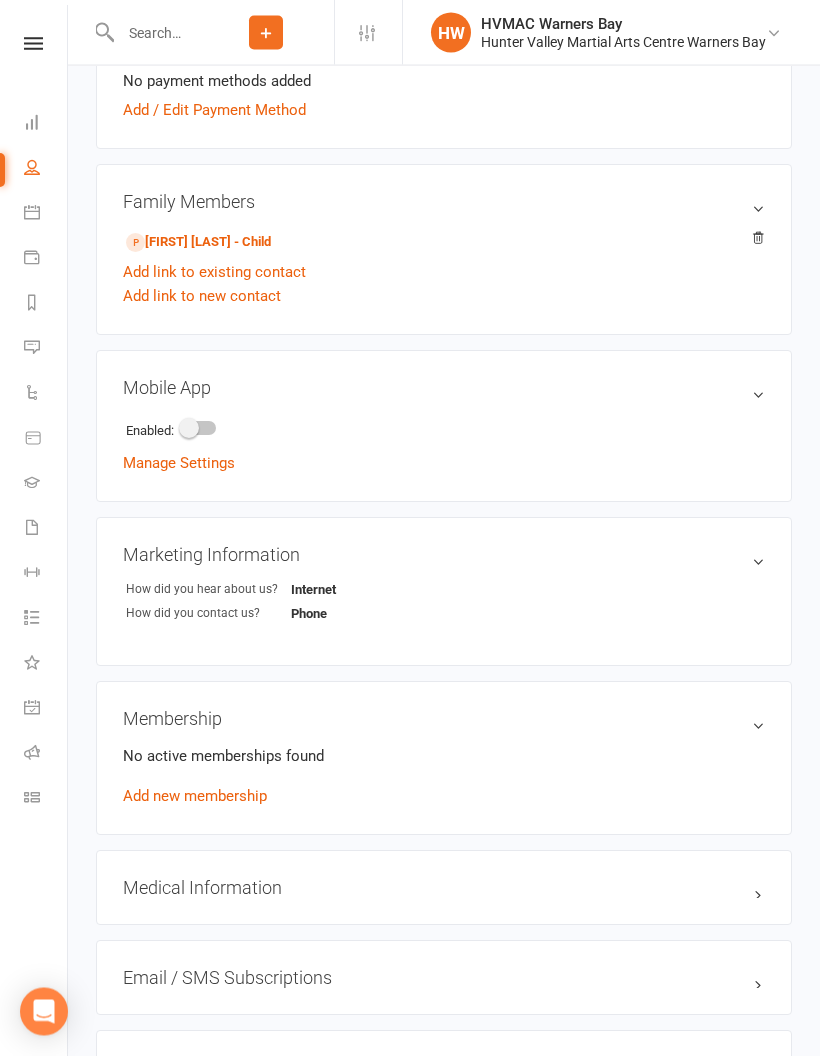 scroll, scrollTop: 733, scrollLeft: 0, axis: vertical 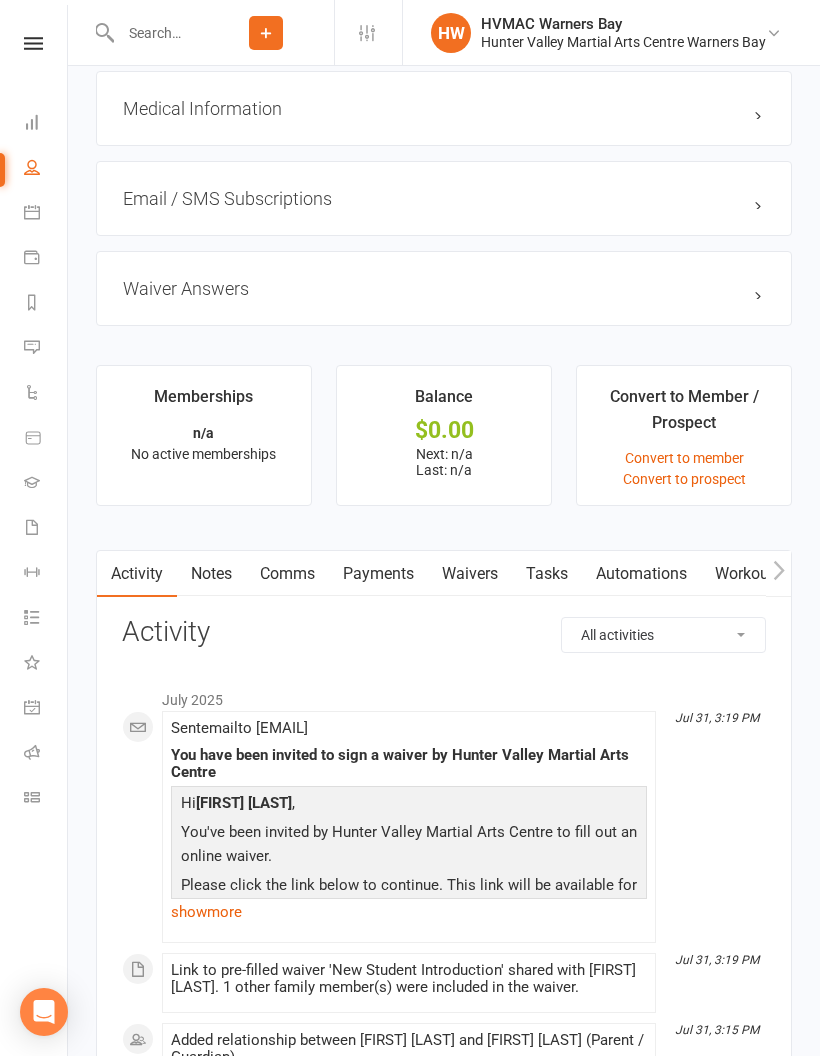 click on "Waivers" at bounding box center (470, 574) 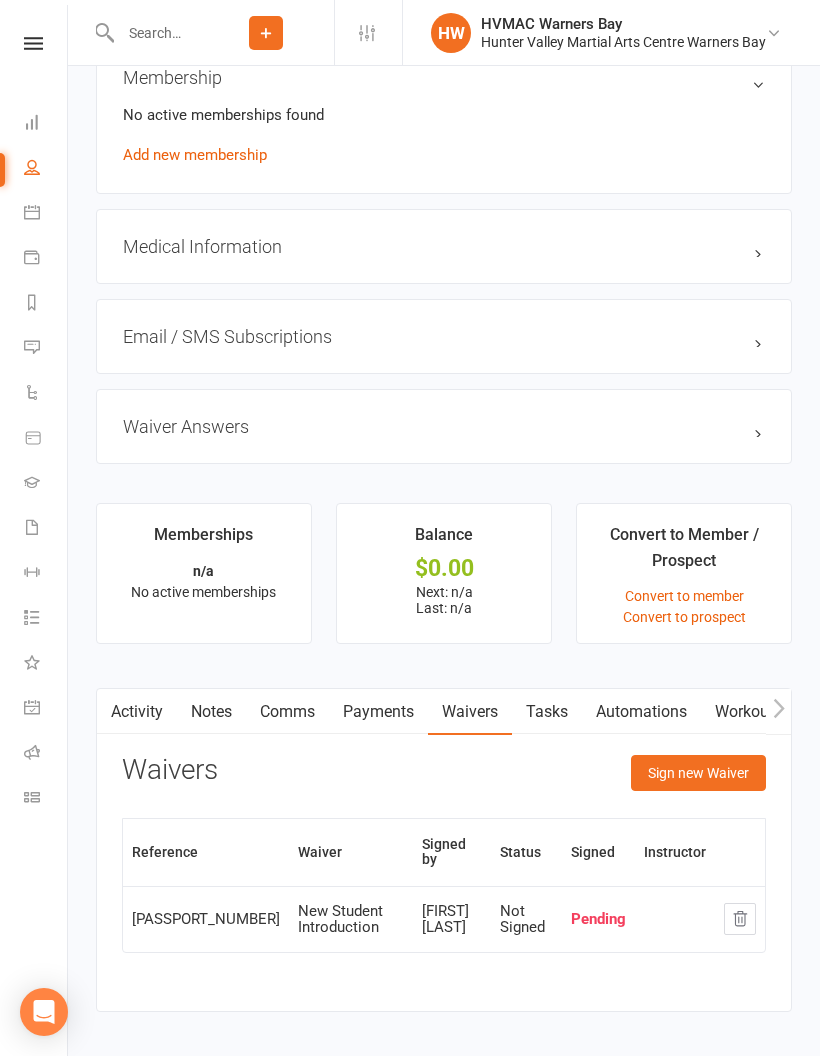 click on "Sign new Waiver" at bounding box center (698, 773) 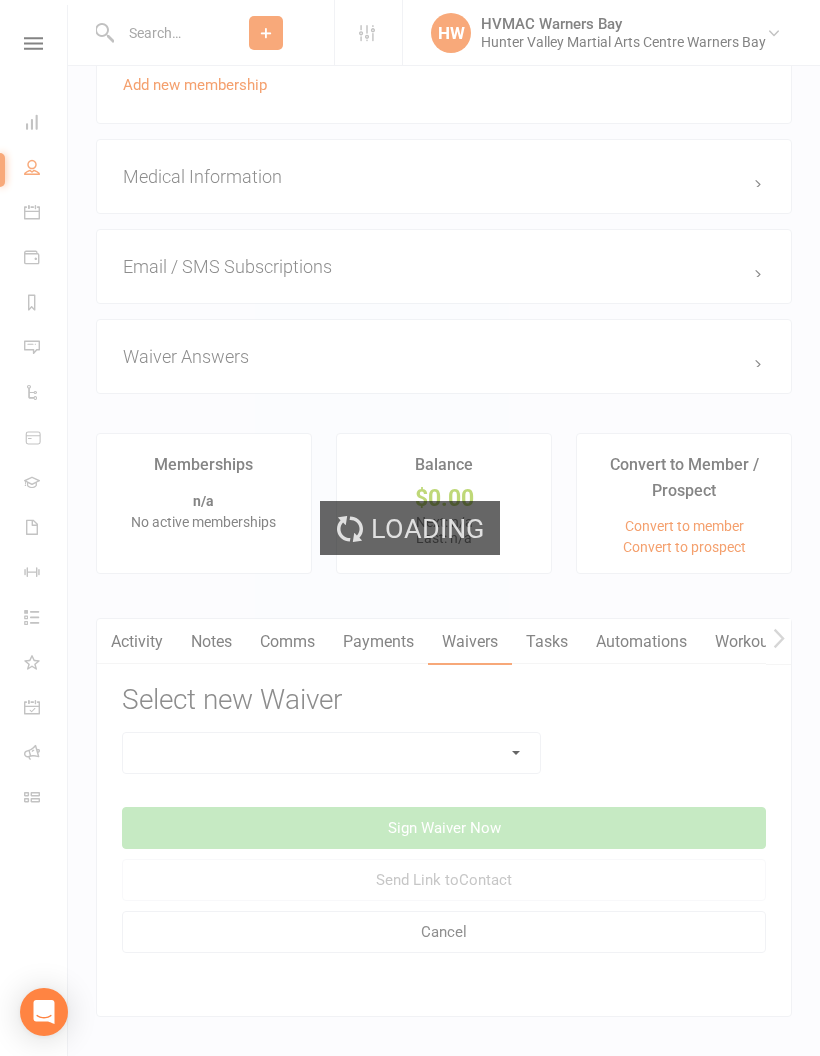scroll, scrollTop: 1394, scrollLeft: 0, axis: vertical 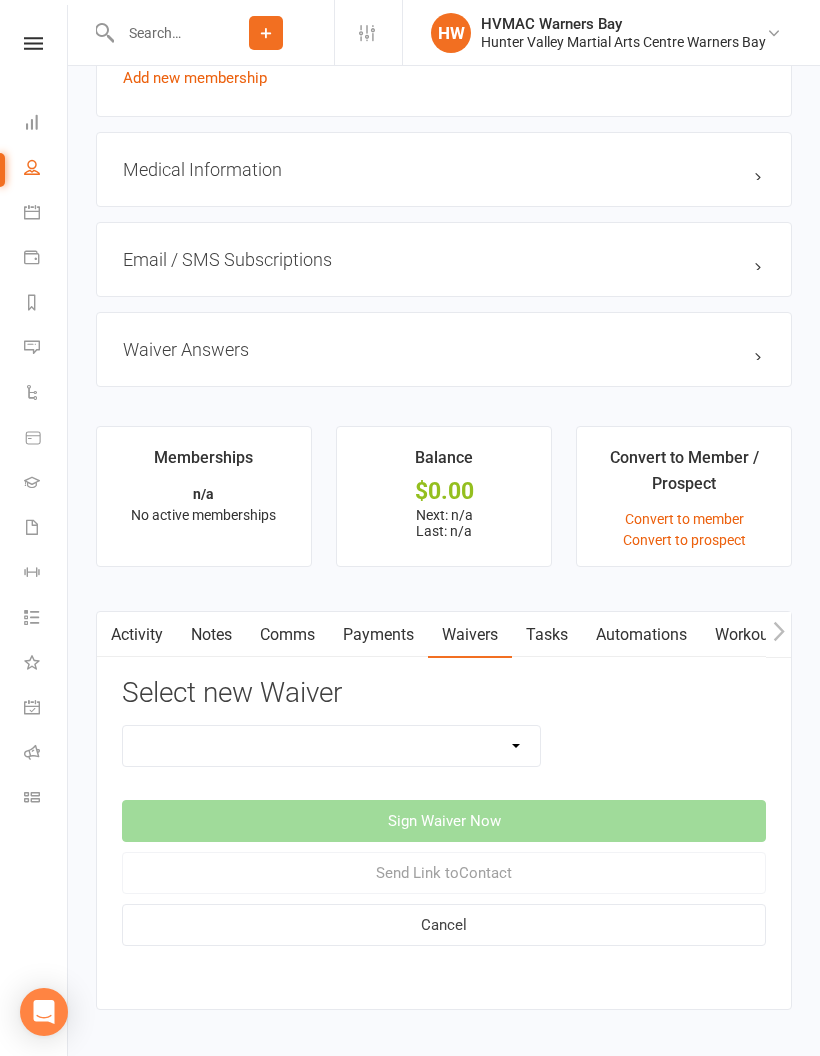 click on "Cancellation Form Cancellation Form - Kinder Kicks Fitness Challenge Goals Assessment Hold Form Membership Downgrade Form Membership Form Membership Form - Black Belt Membership Form - Brazilian Jiu Jitsu Membership Form - Family Membership Form - Fight Fit Membership Form - Kinder Kicks Membership Form - Kinder Kicks (PIF) Membership Form - Kindymites/Minimites Membership Form - Kobudo Membership Form - parent part payment Membership Upgrade Form 2023 New Student Introduction PIF & Lesson Block Memberships Program Goals Assessment - 1st Kyu Program Goals Assessment - Coloured Belts Special Events Update Of Payment Details" at bounding box center [331, 746] 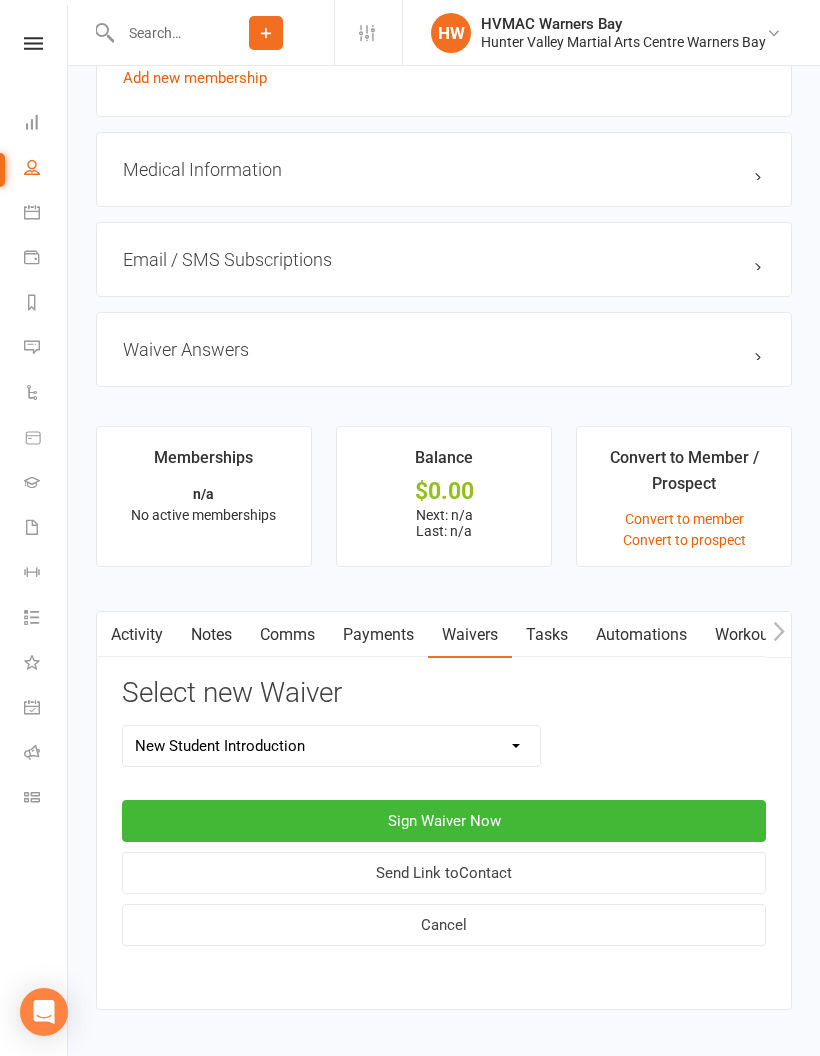 click on "Sign Waiver Now" at bounding box center [444, 821] 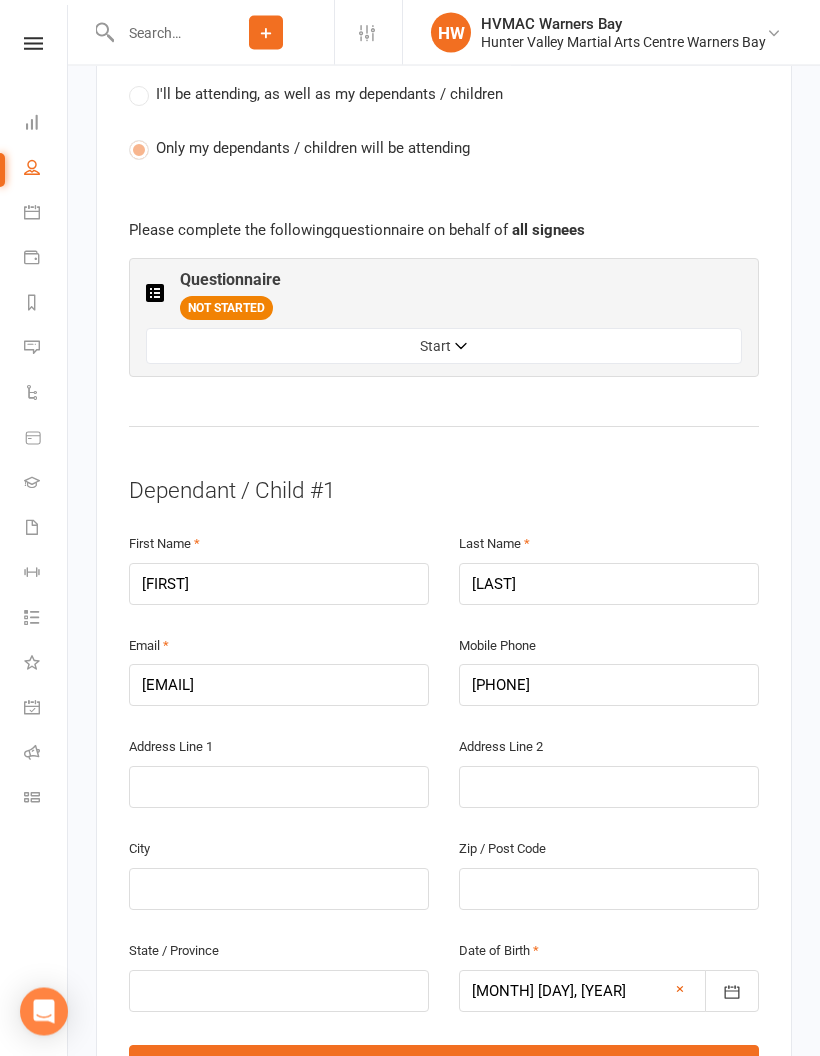 scroll, scrollTop: 1188, scrollLeft: 0, axis: vertical 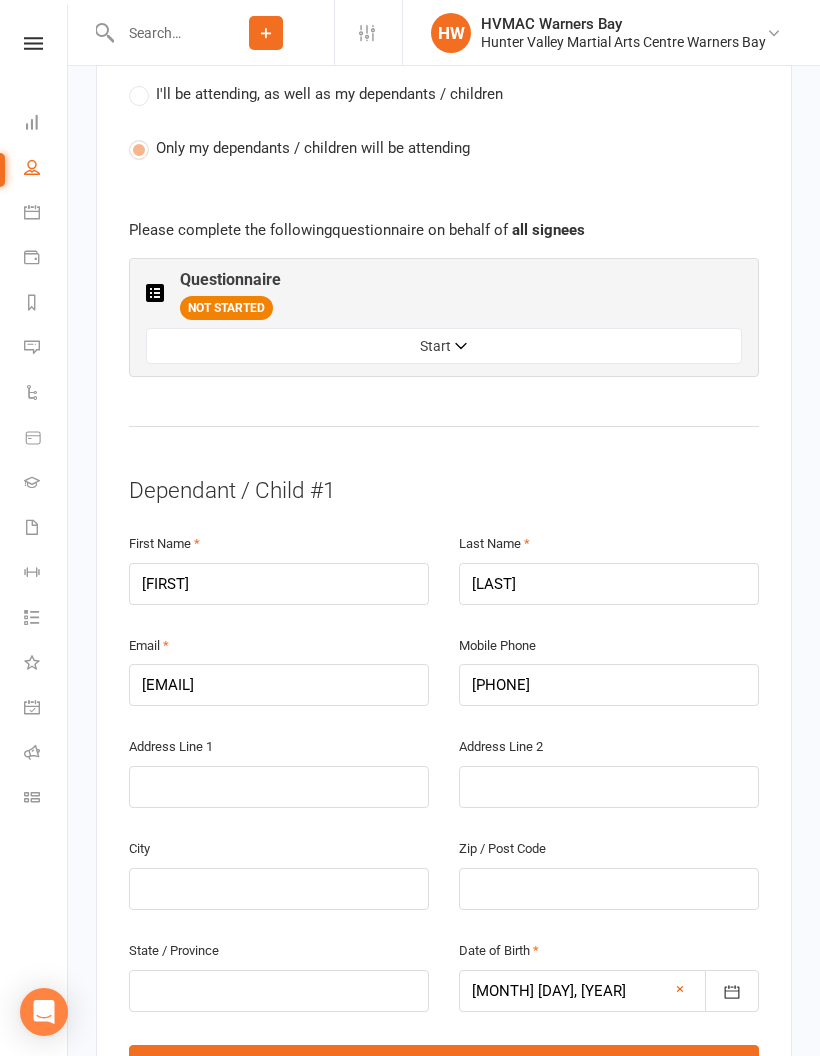 click on "Start" at bounding box center [444, 346] 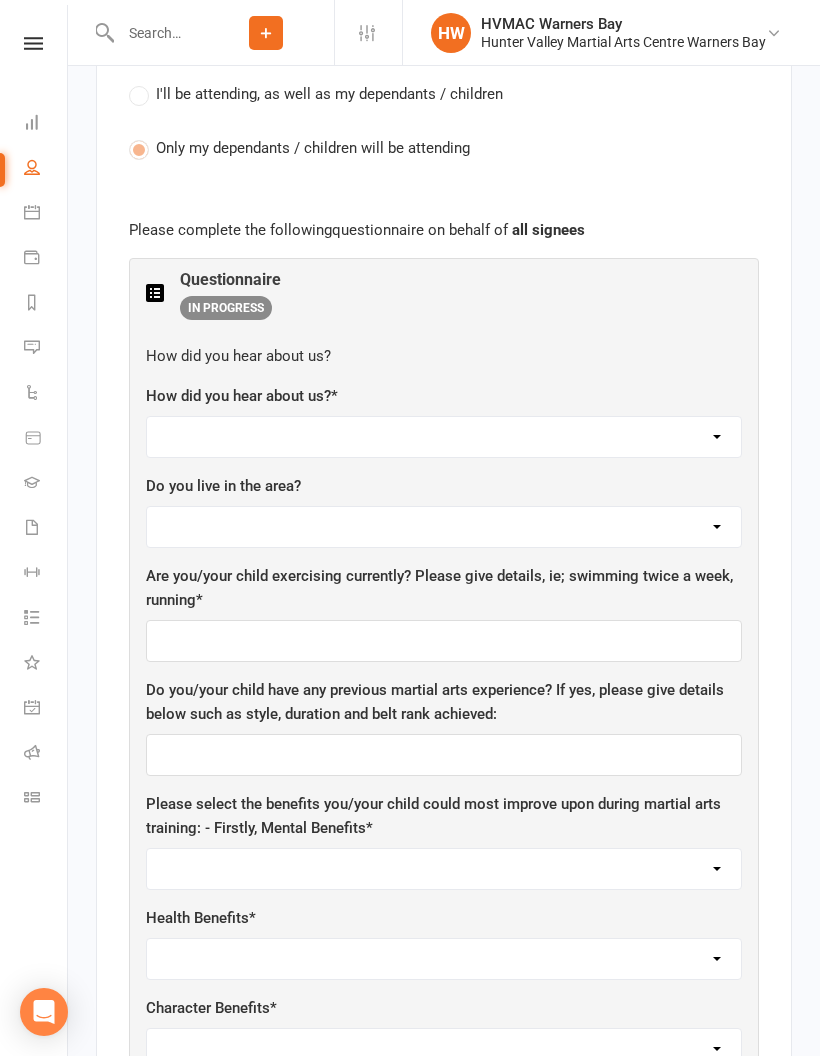 click on "Facebook Internet Referral from a friend Flyer in the mail or at the shopping mall Sign Radio Flyer from school" at bounding box center (444, 437) 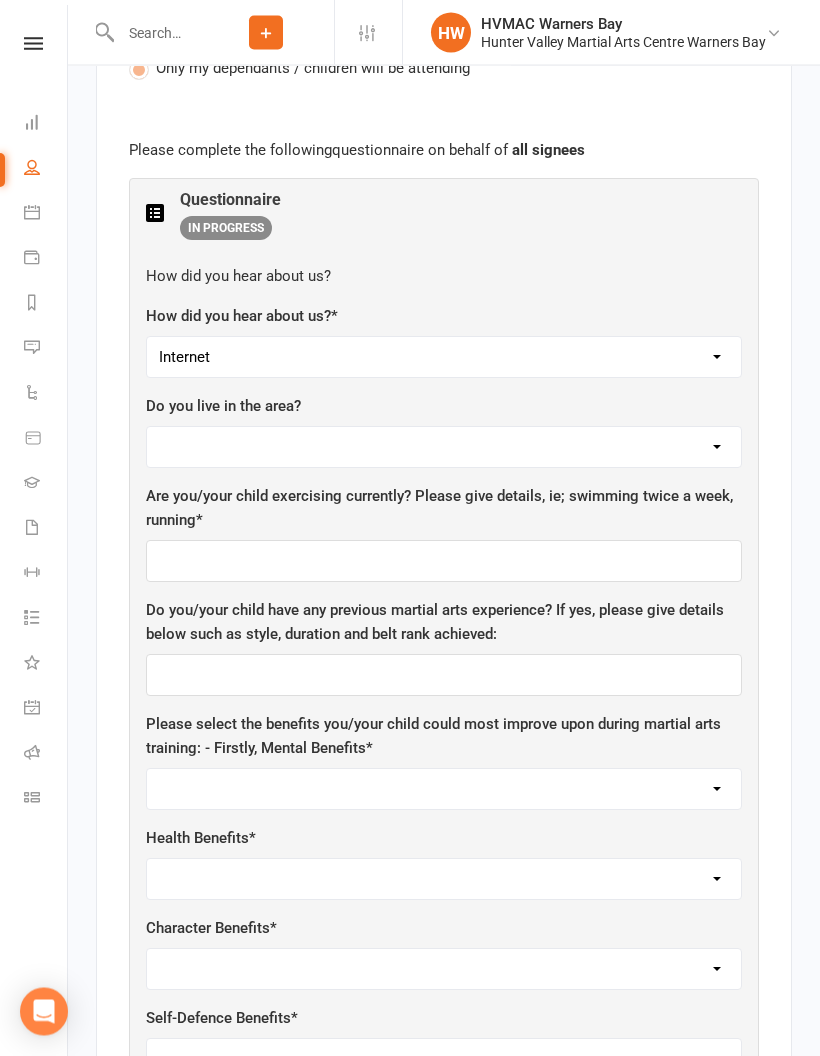 scroll, scrollTop: 1287, scrollLeft: 0, axis: vertical 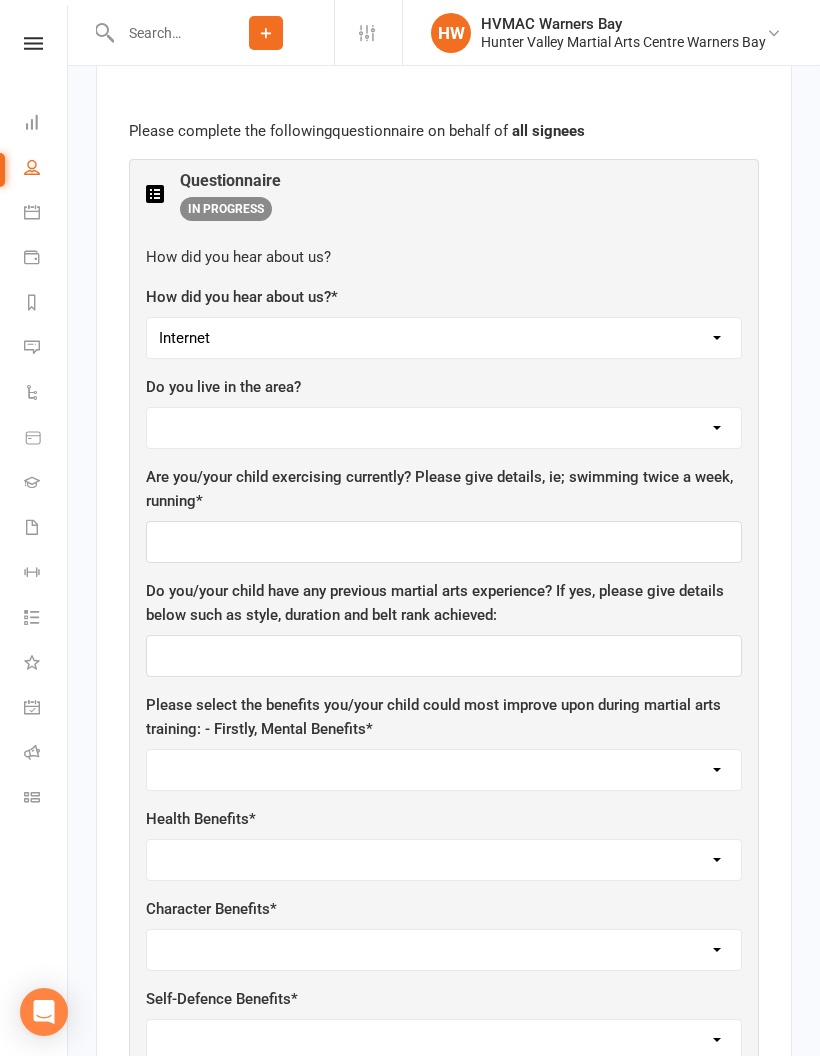 click on "Yes No" at bounding box center (444, 428) 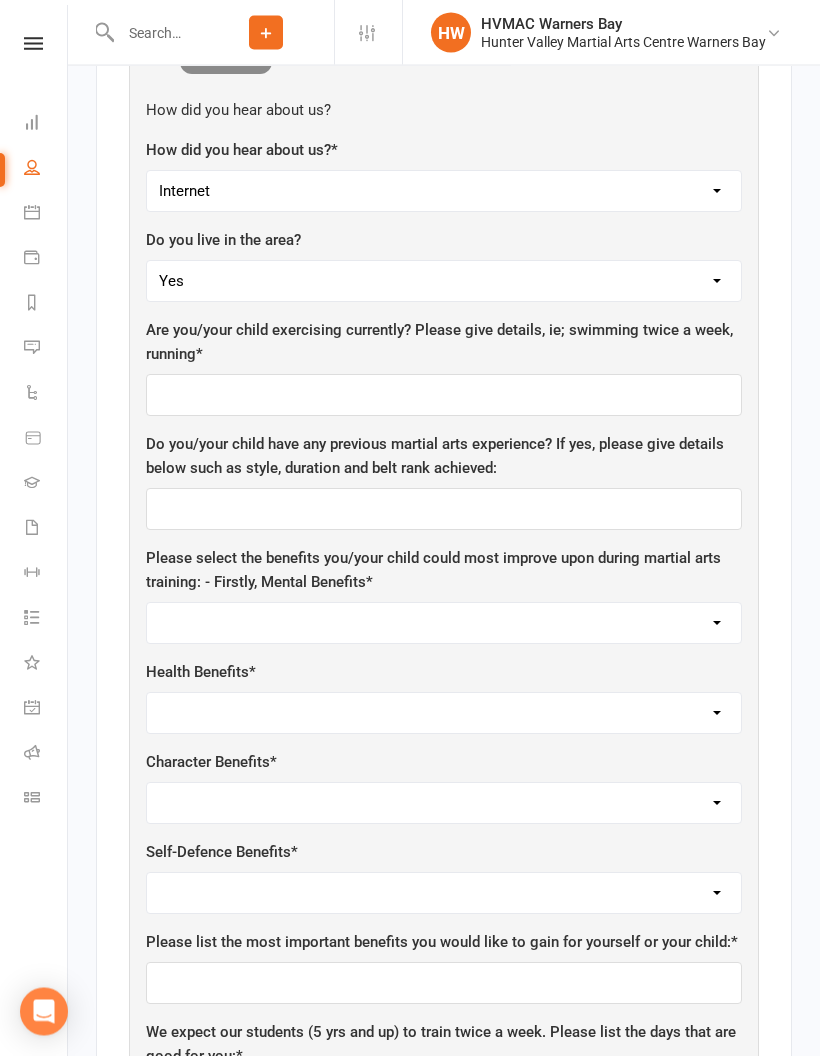 scroll, scrollTop: 1434, scrollLeft: 0, axis: vertical 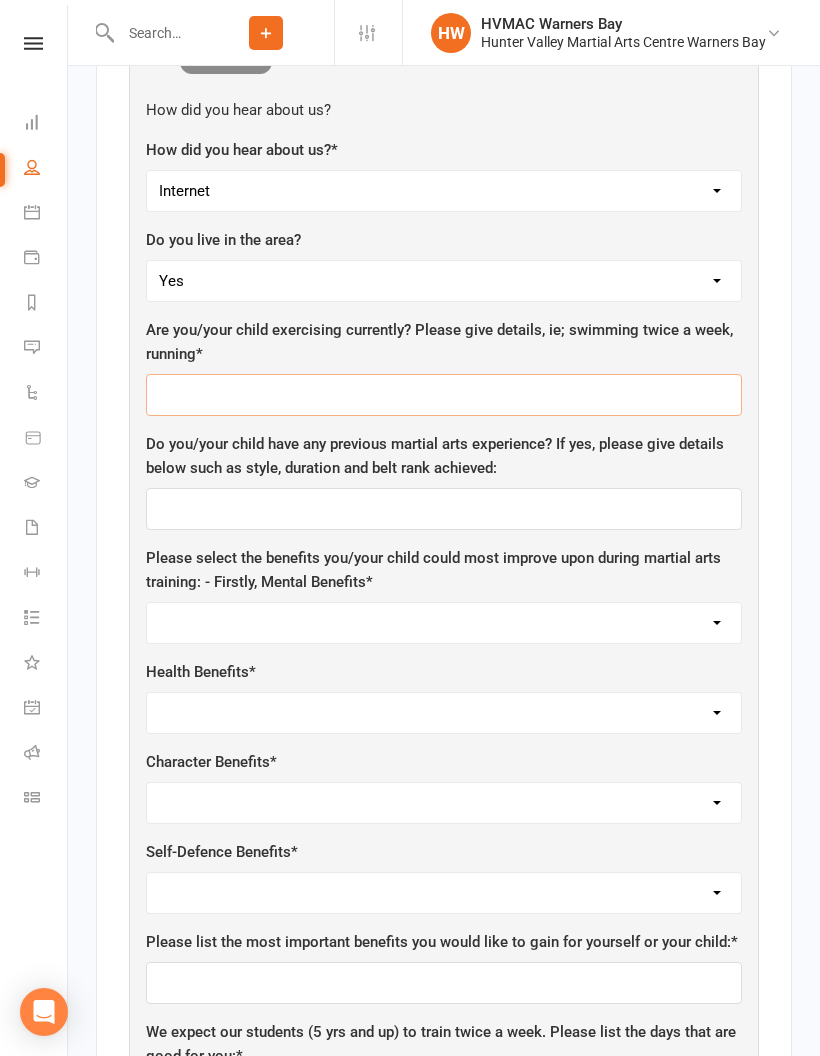 click at bounding box center [444, 395] 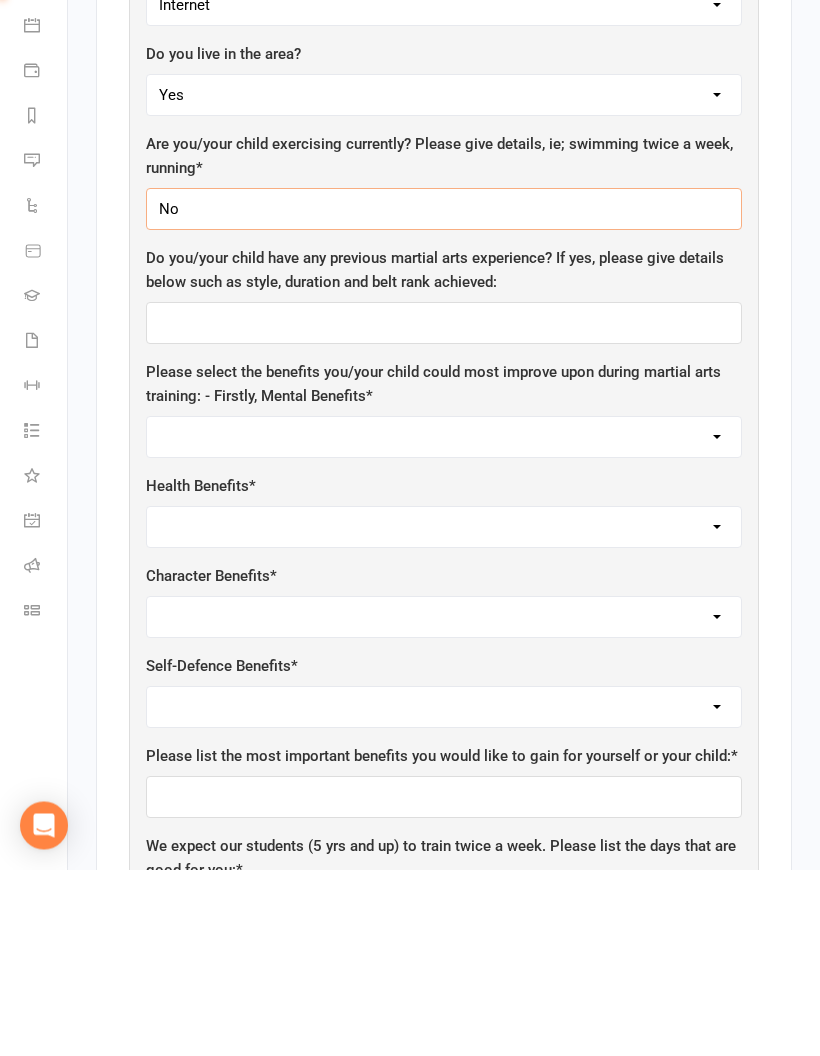 type on "No" 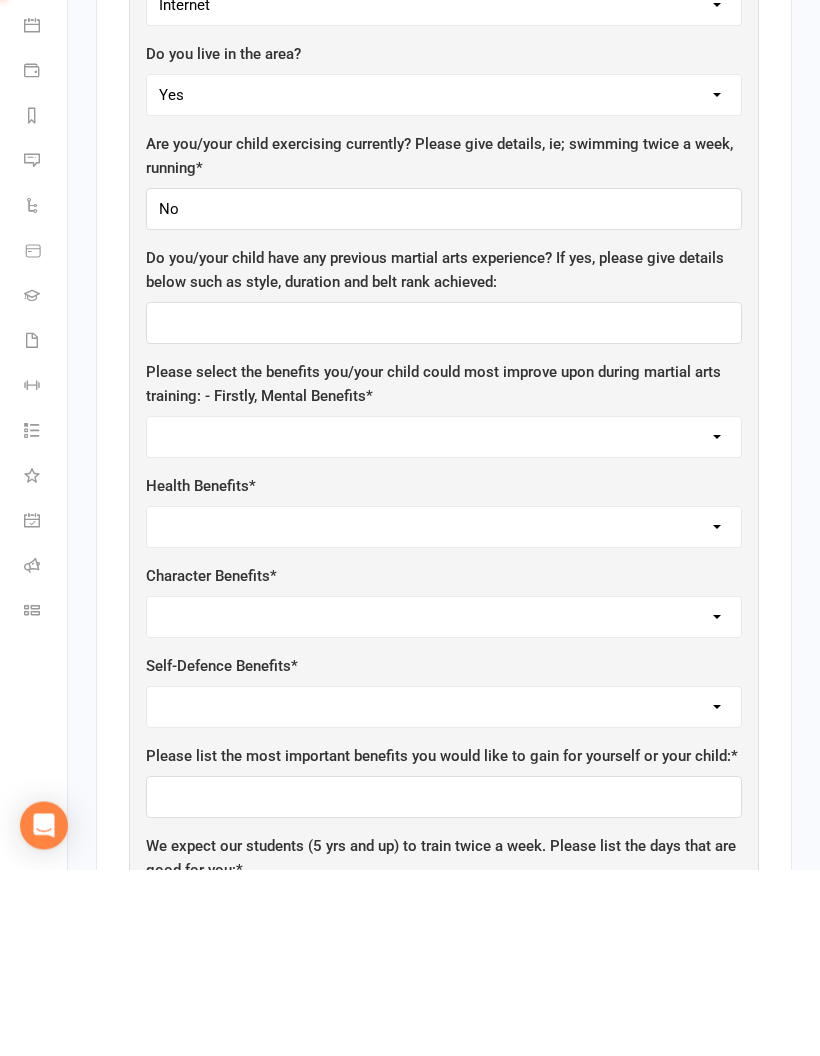 click at bounding box center [444, 510] 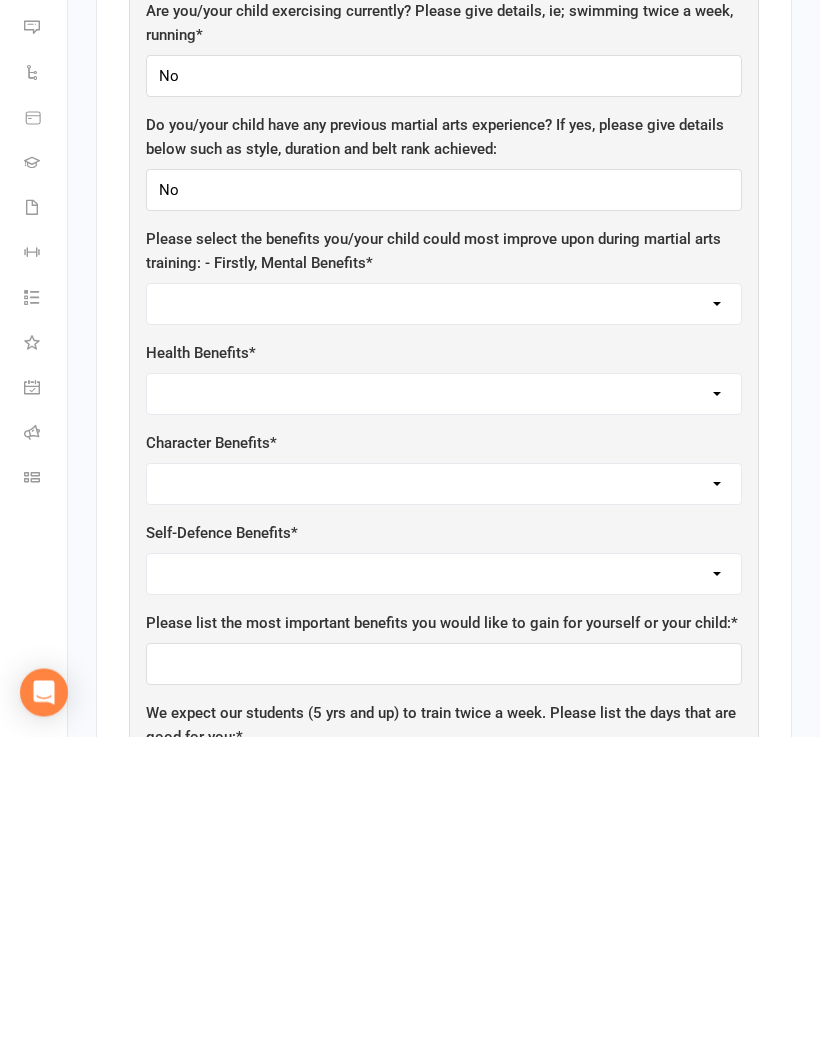 scroll, scrollTop: 1753, scrollLeft: 0, axis: vertical 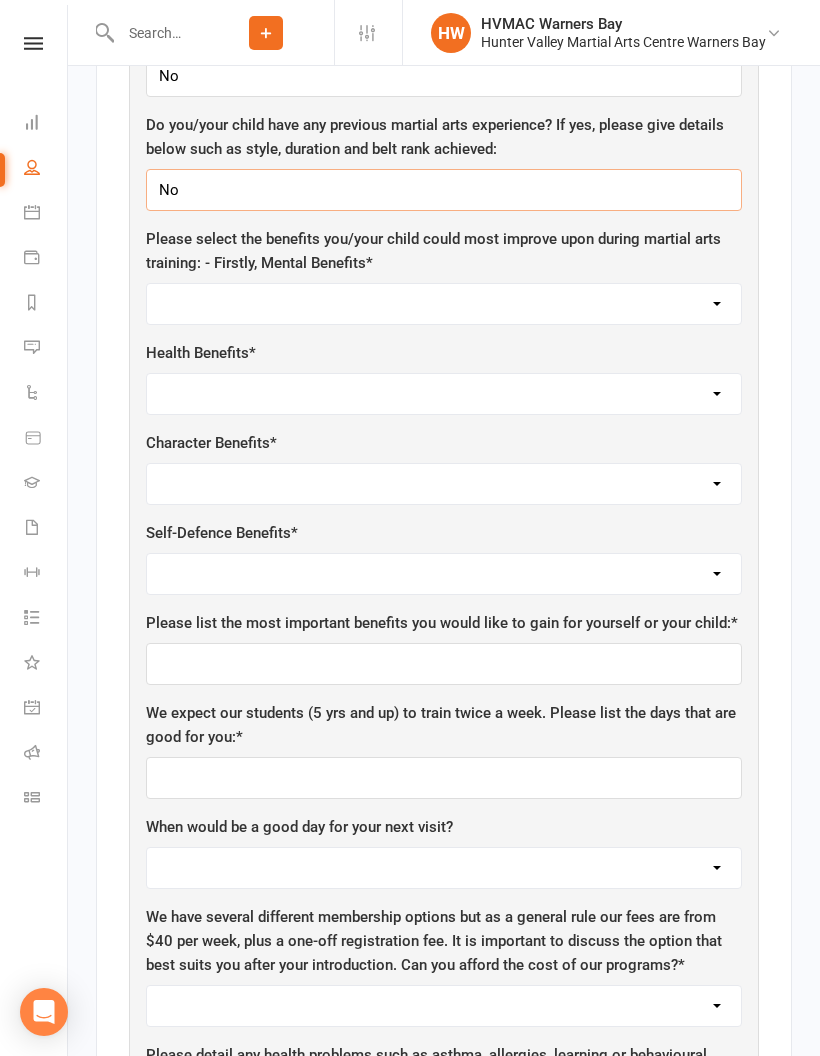 type on "No" 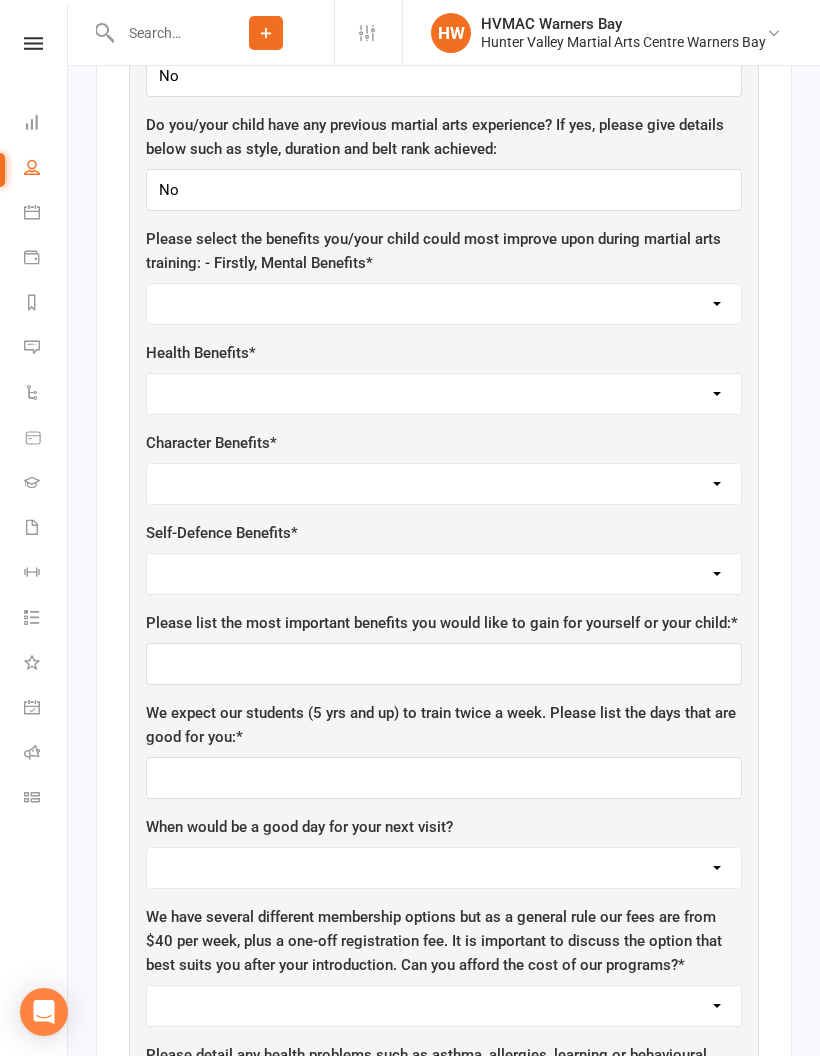 click on "Self-esteem Focus and Listening Fun, Fun, Fun Determination Motivation" at bounding box center [444, 304] 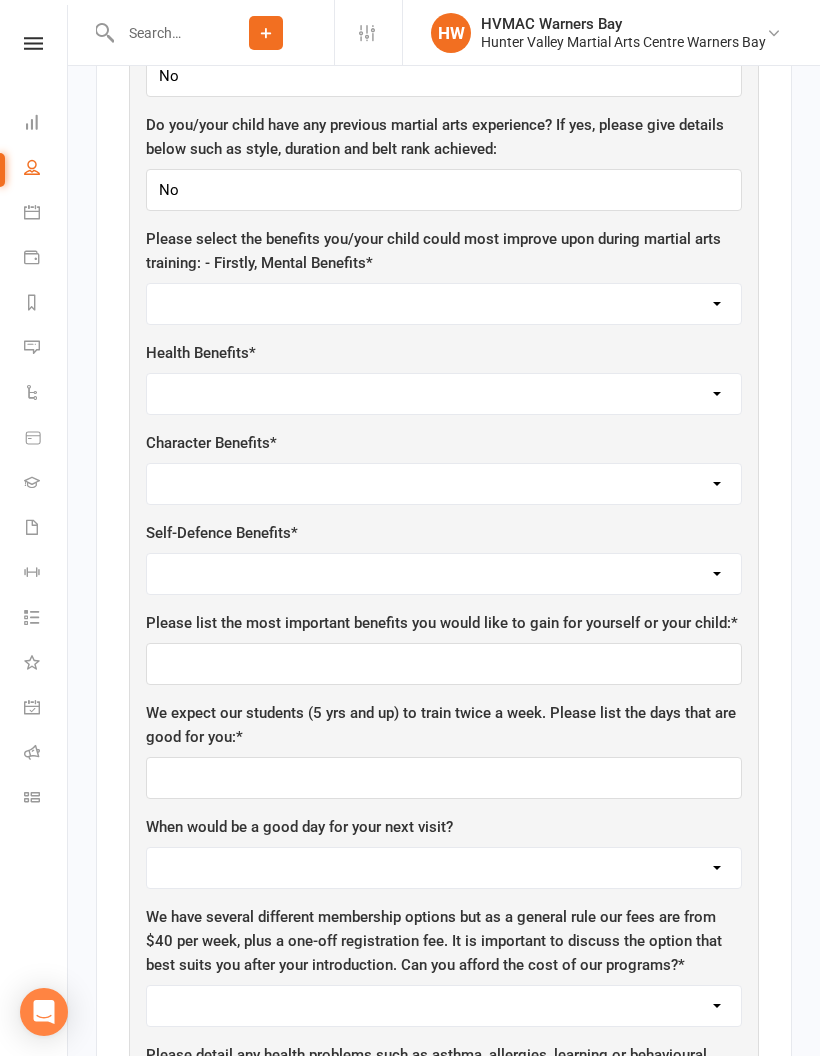 select on "Focus and Listening" 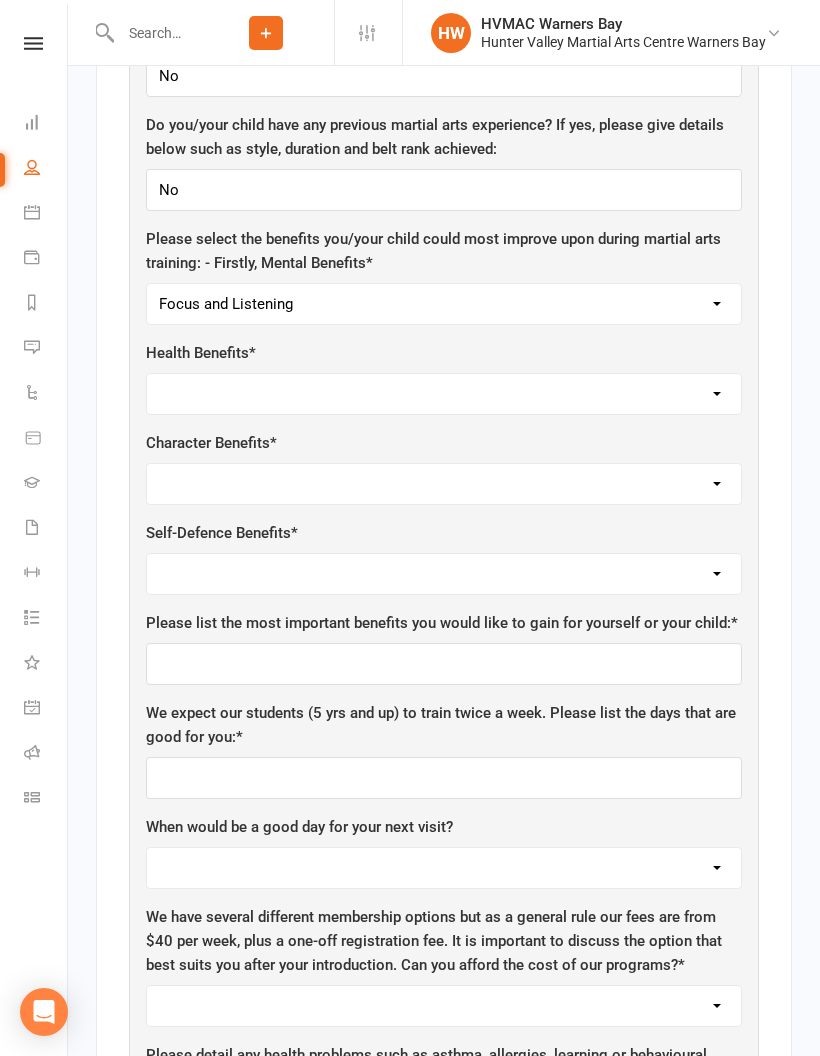 click on "Weight Control Strength Flexibility Coordination Cardio vascular / Fitness" at bounding box center [444, 394] 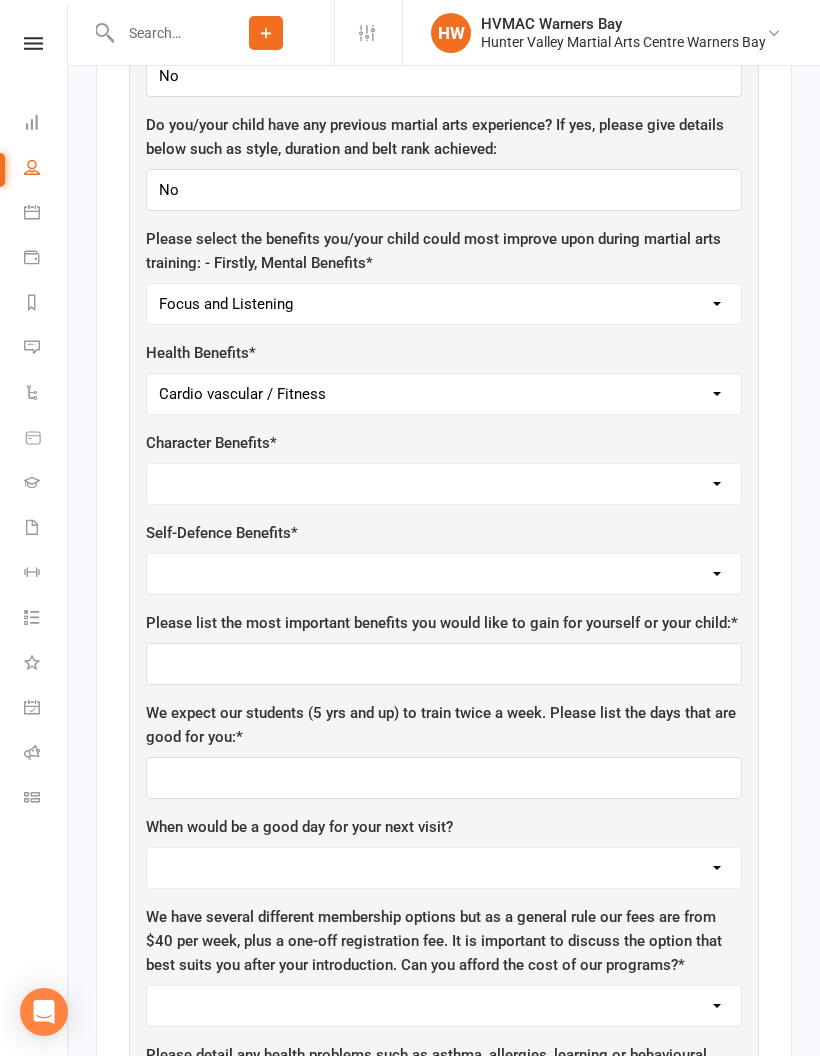 click on "Respect for others/self Integrity Self control Leadership Assertiveness" at bounding box center [444, 484] 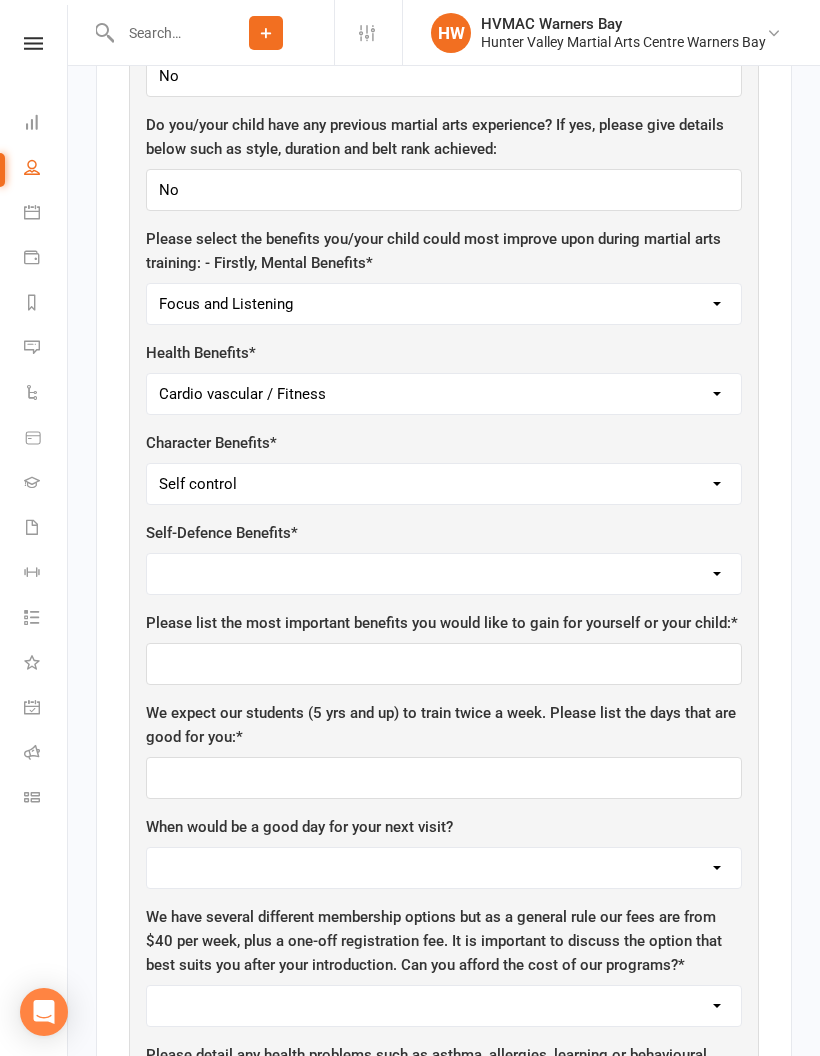 click on "Questionnaire IN PROGRESS How did you hear about us? How did you hear about us?  * Facebook Internet Referral from a friend Flyer in the mail or at the shopping mall Sign Radio Flyer from school Do you live in the area? Yes No Are you/your child exercising currently? Please give details, ie; swimming twice a week, running  * No Do you/your child have any previous martial arts experience? If yes, please give details below such as style, duration and belt rank achieved: No Please select the benefits you/your child could most improve upon during martial arts training: - Firstly, Mental Benefits  * Self-esteem Focus and Listening Fun, Fun, Fun Determination Motivation Health Benefits  * Weight Control Strength Flexibility Coordination Cardio vascular / Fitness Character Benefits  * Respect for others/self Integrity Self control Leadership Assertiveness Self-Defence Benefits  * Safety Self confidence Anti-bullying Agility and coordination Awareness  *  * When would be a good day for your next visit? Monday Tuesday" at bounding box center [444, 578] 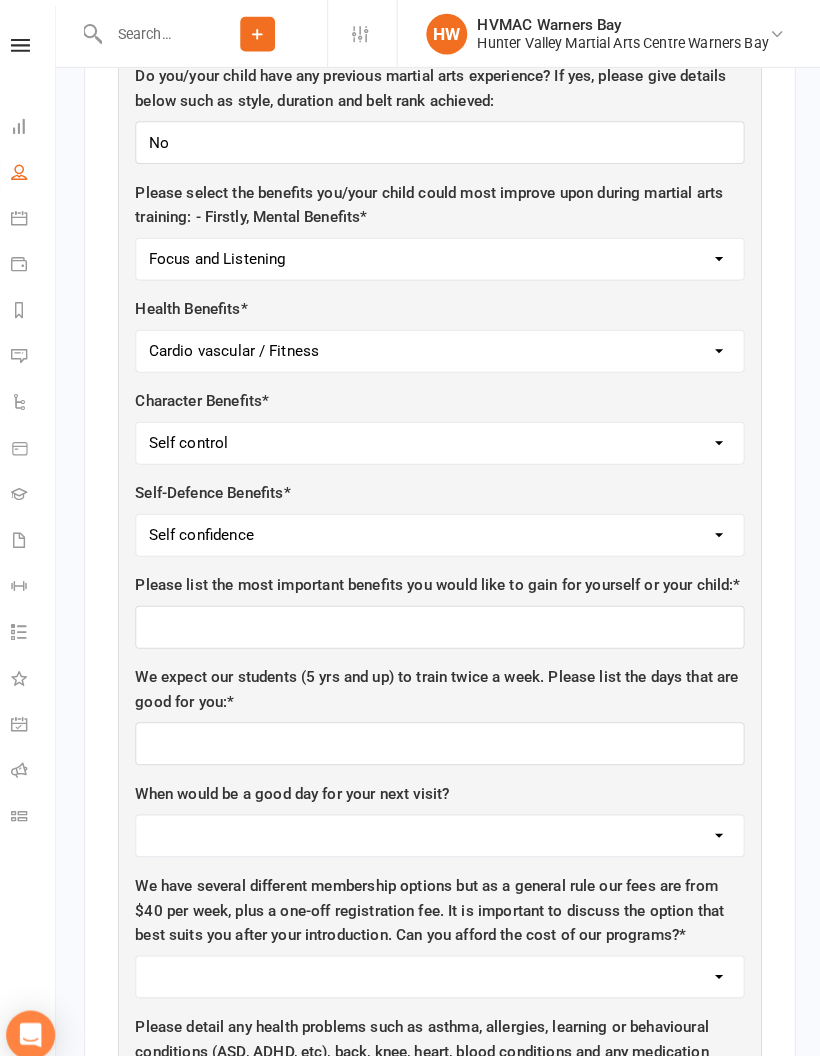 scroll, scrollTop: 1803, scrollLeft: 0, axis: vertical 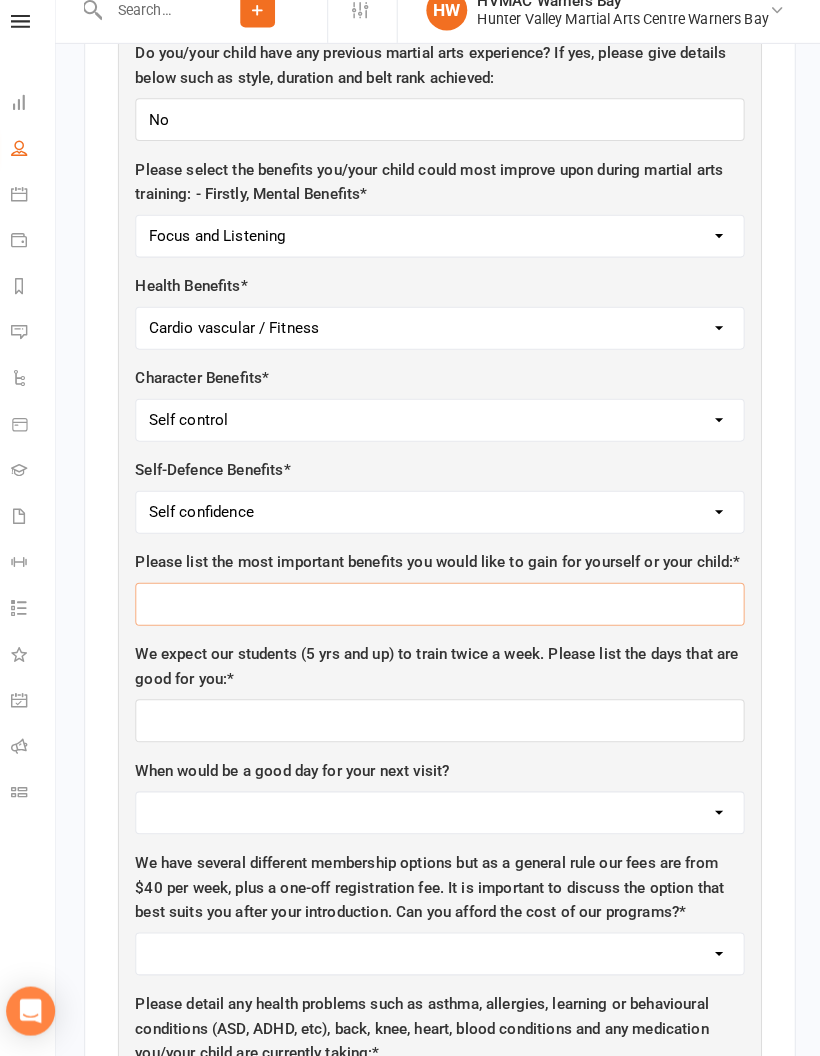 click at bounding box center [444, 614] 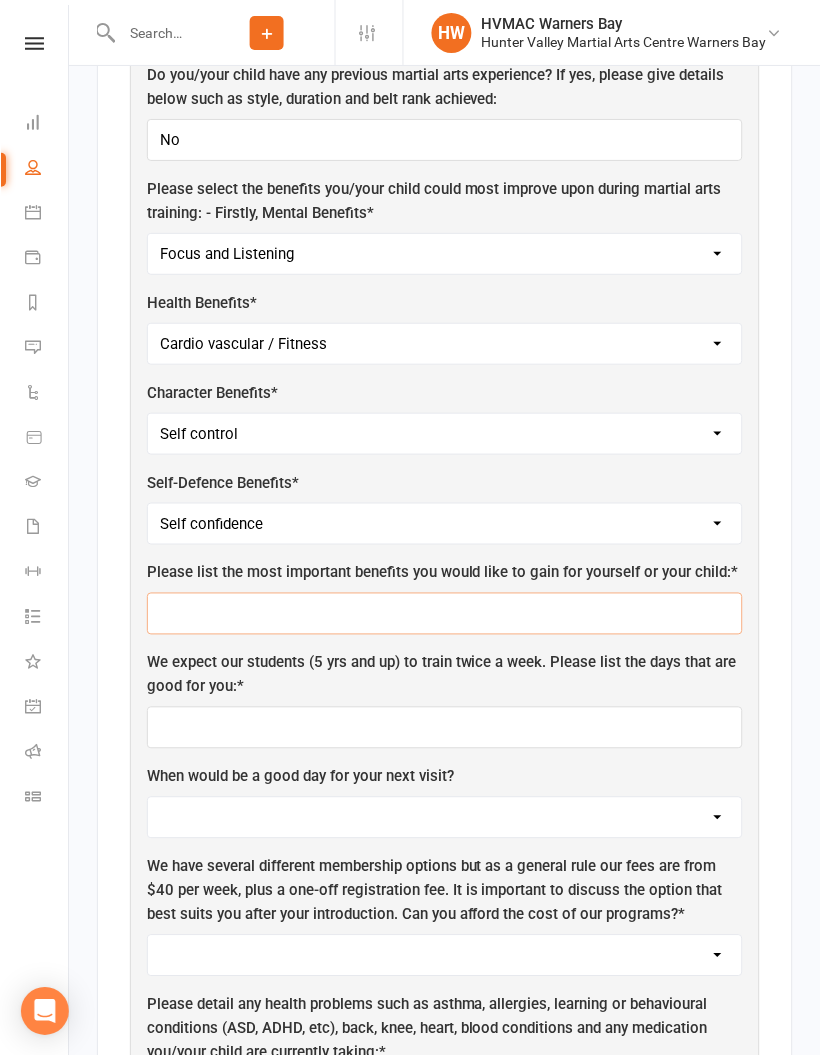 scroll, scrollTop: 1802, scrollLeft: 0, axis: vertical 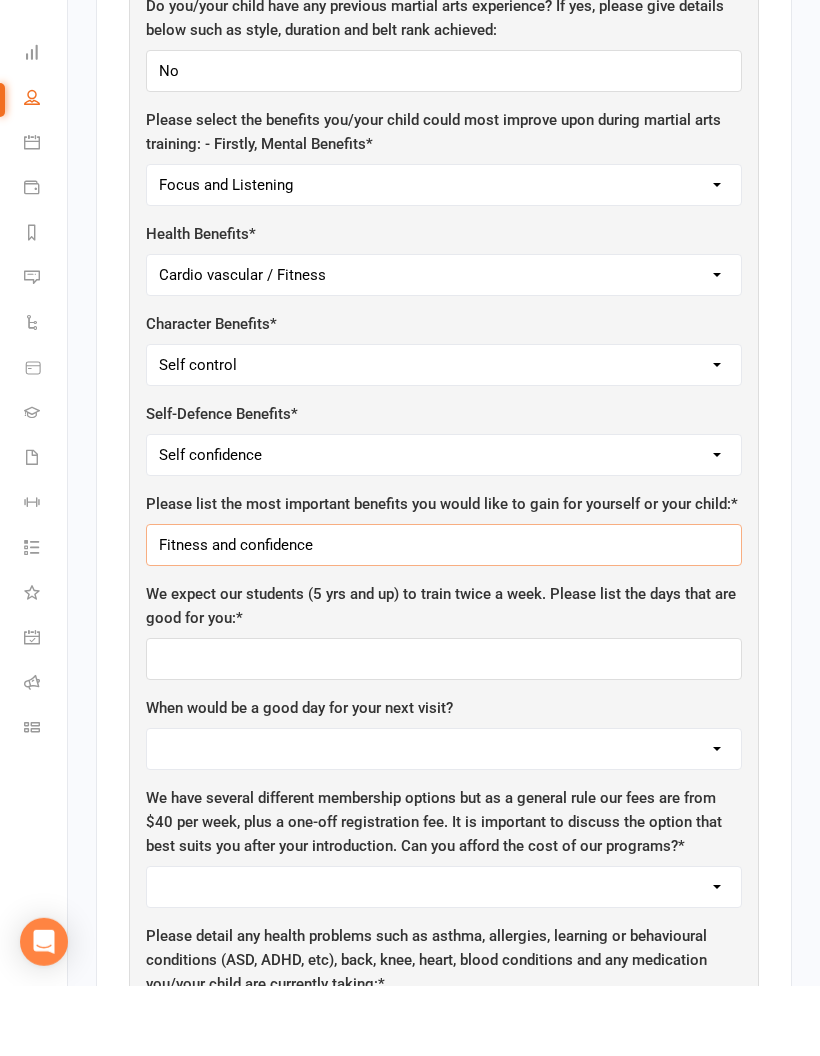 type on "Fitness and confidence" 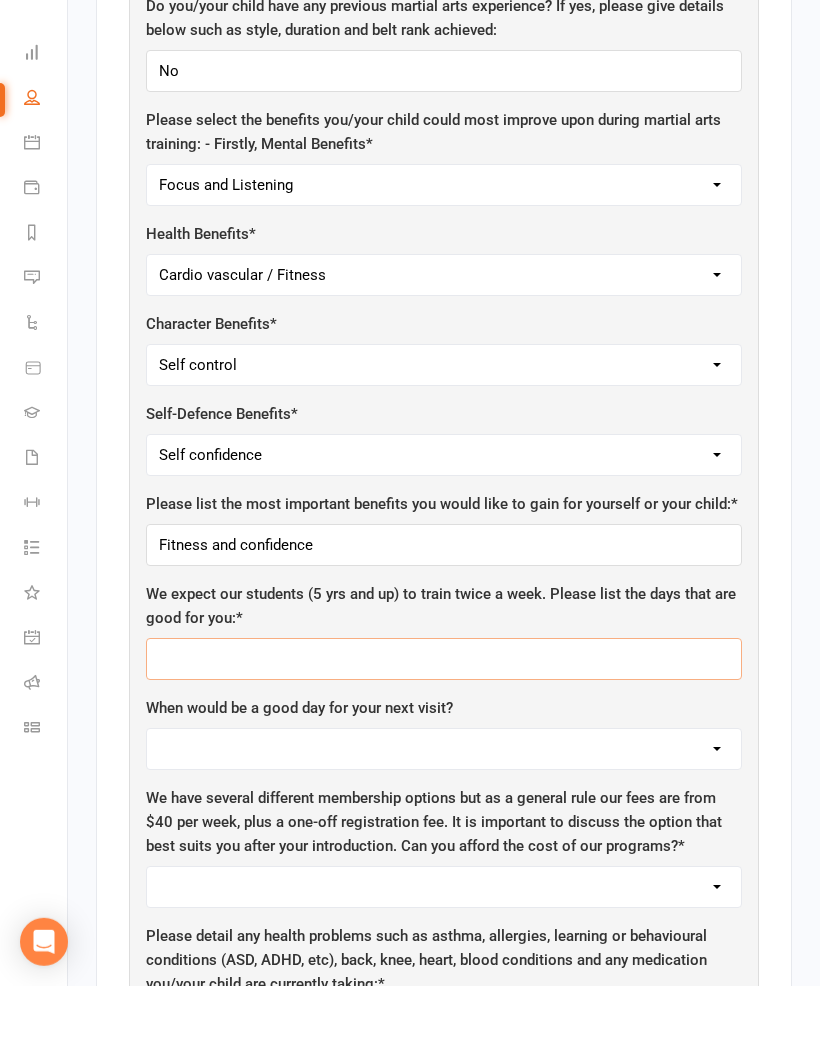 click at bounding box center [444, 729] 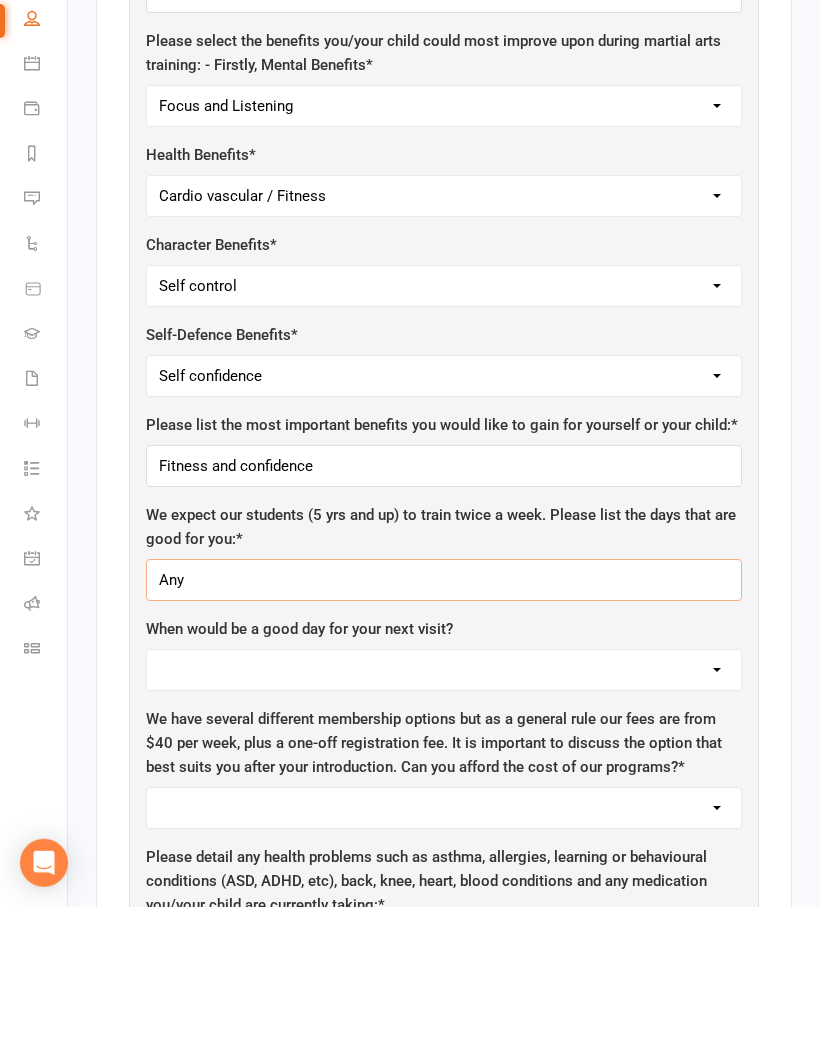 type on "Any" 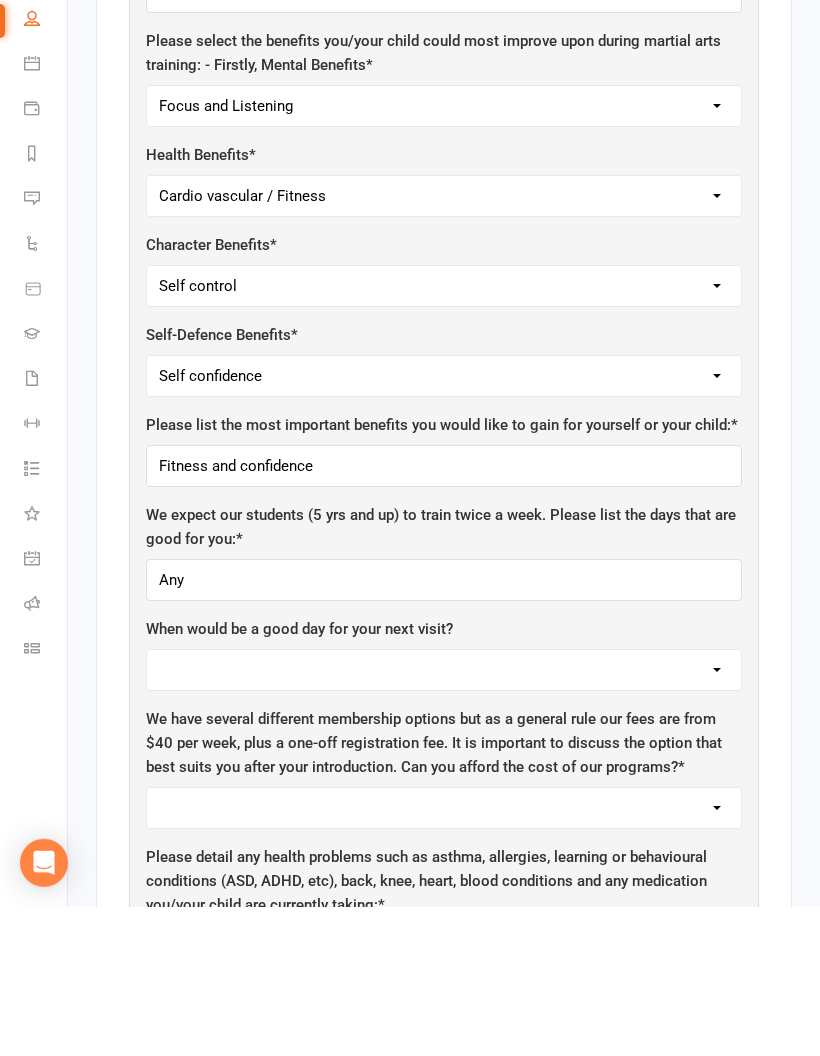 click on "Monday Tuesday Wednesday Thursday Friday Saturday" at bounding box center (444, 819) 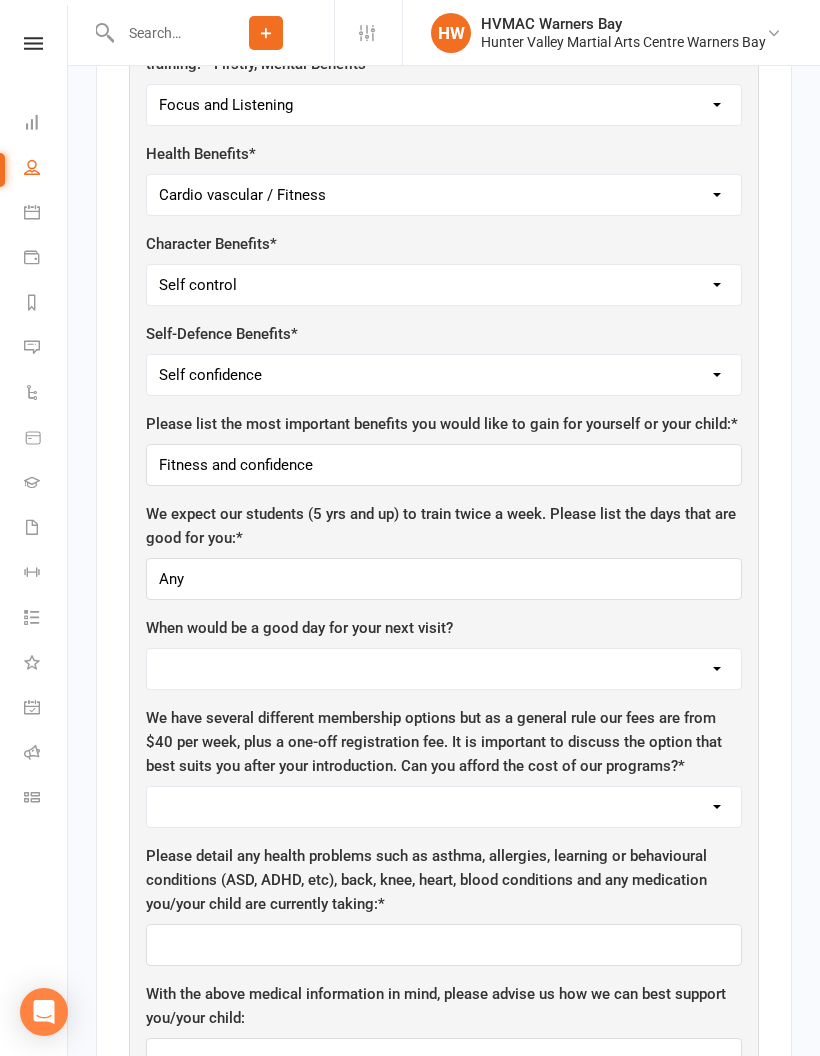 click on "Monday Tuesday Wednesday Thursday Friday Saturday" at bounding box center [444, 669] 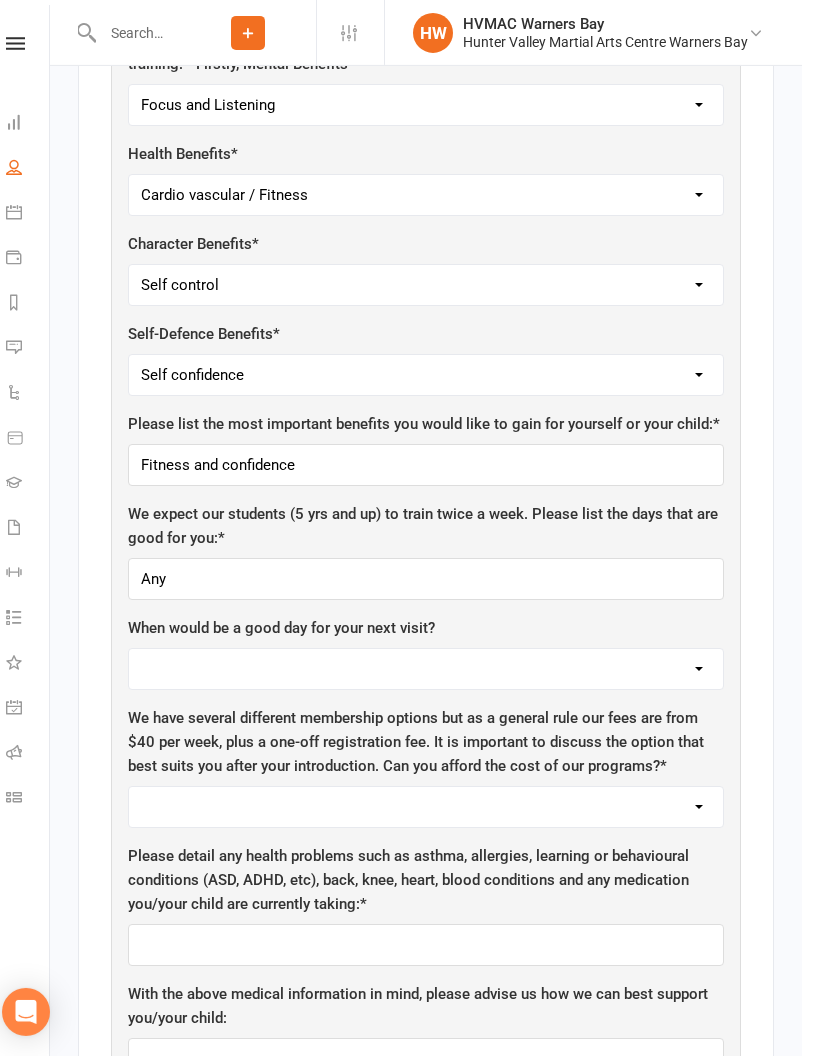 scroll, scrollTop: 1966, scrollLeft: 0, axis: vertical 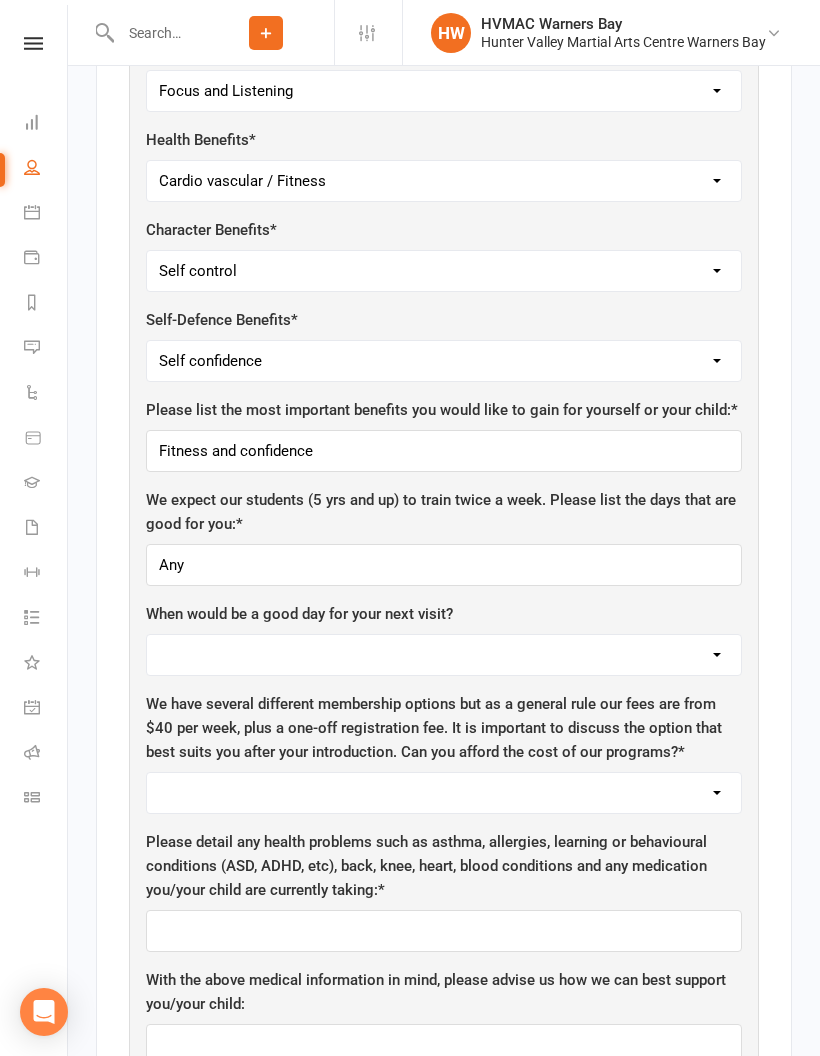 click on "Monday Tuesday Wednesday Thursday Friday Saturday" at bounding box center [444, 655] 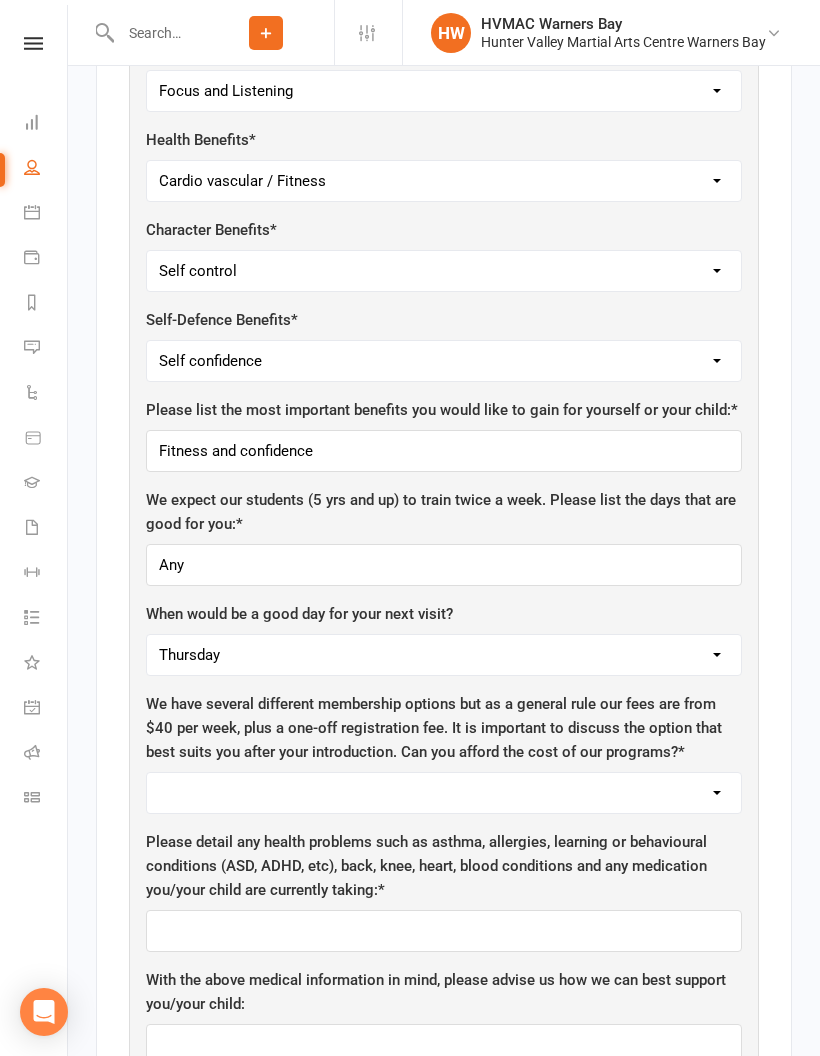click on "Yes No" at bounding box center (444, 793) 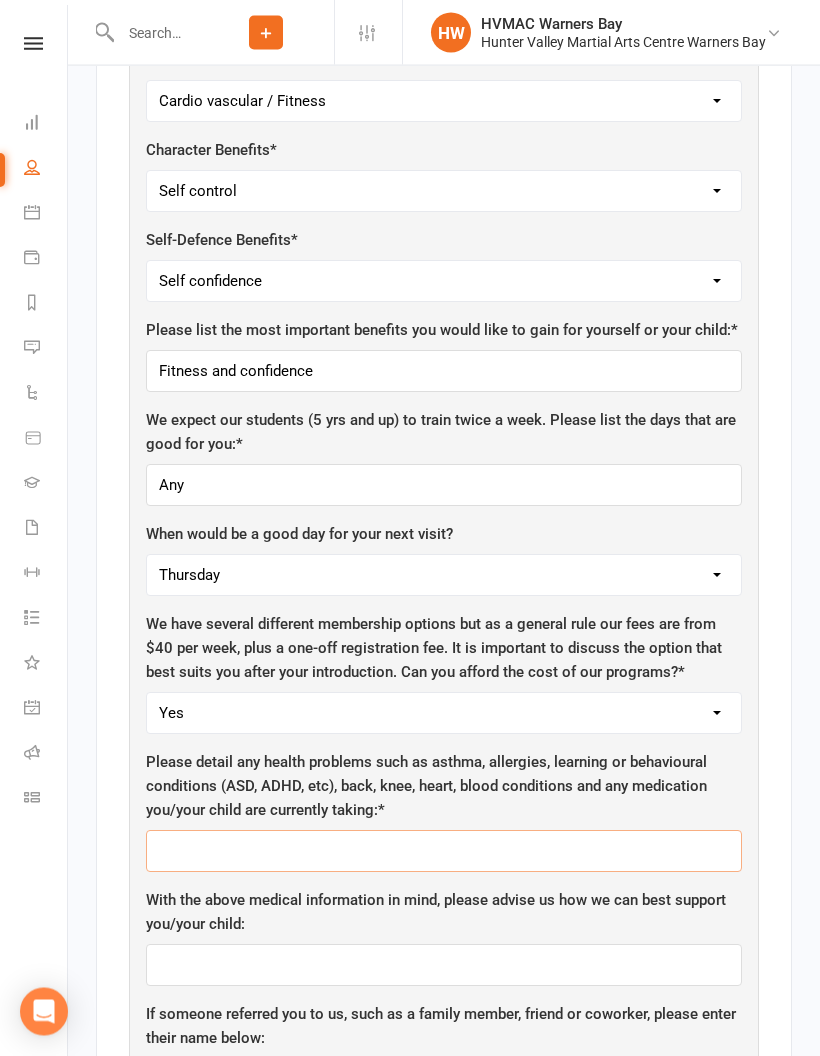 click at bounding box center [444, 852] 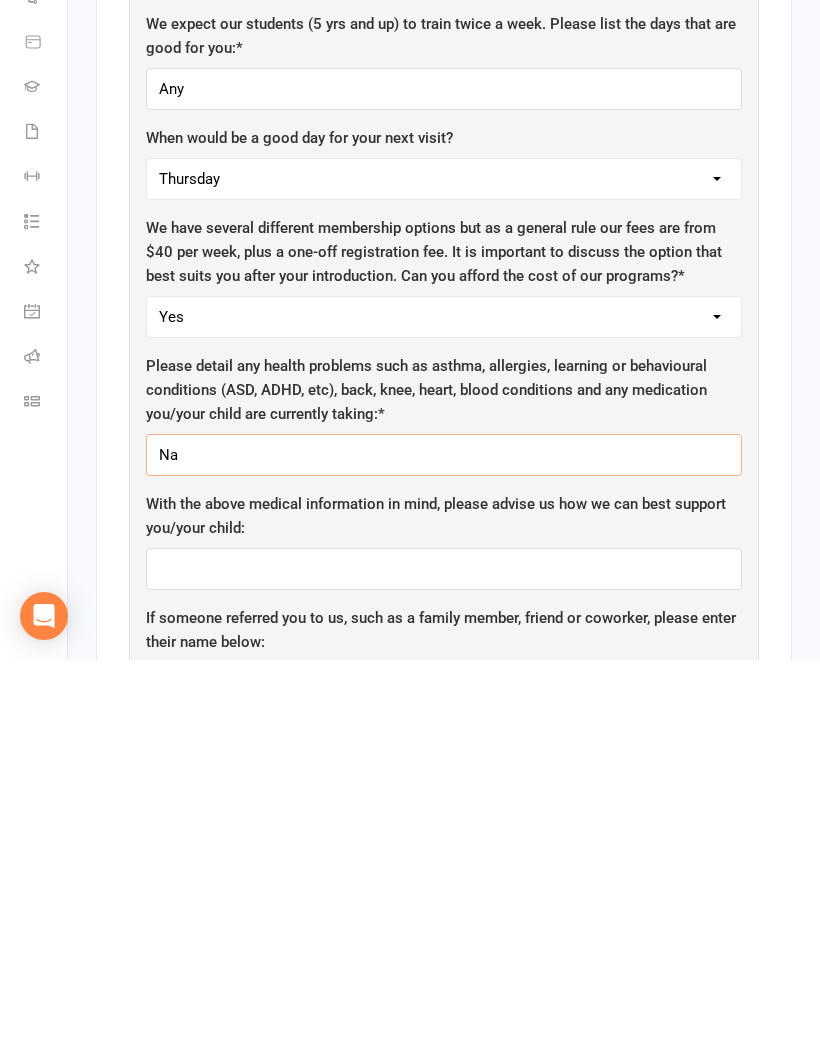 type on "Na" 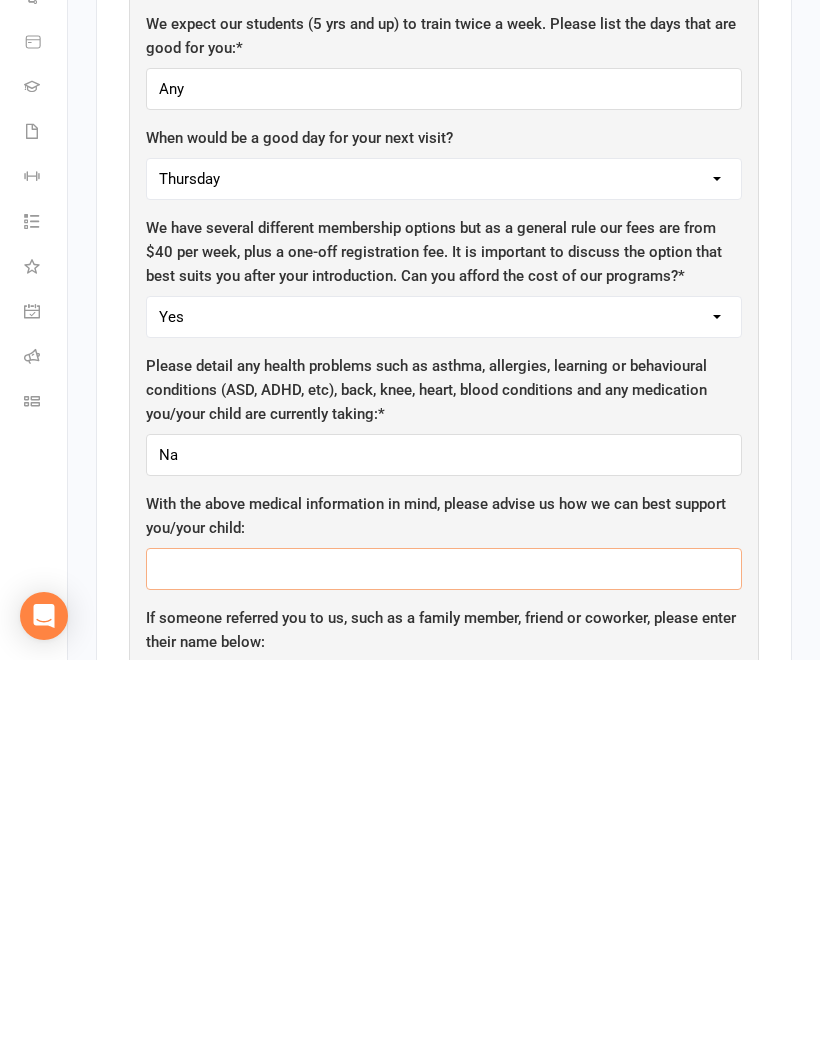 click at bounding box center [444, 965] 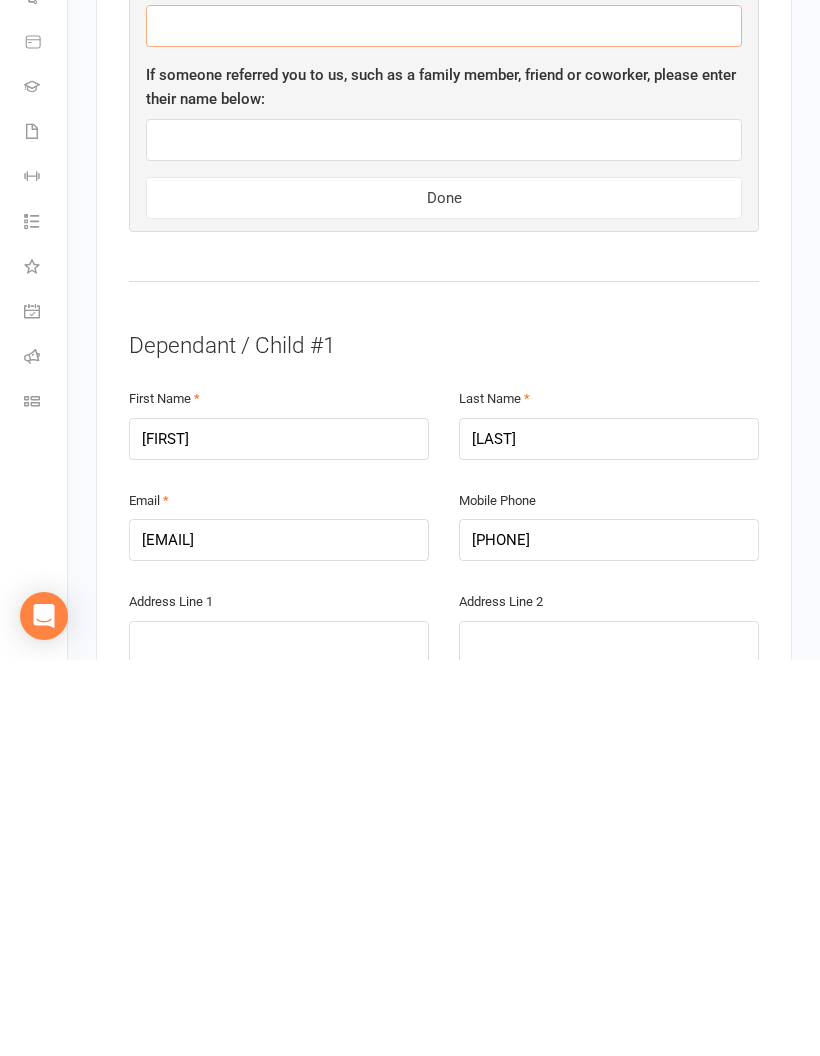 scroll, scrollTop: 2636, scrollLeft: 0, axis: vertical 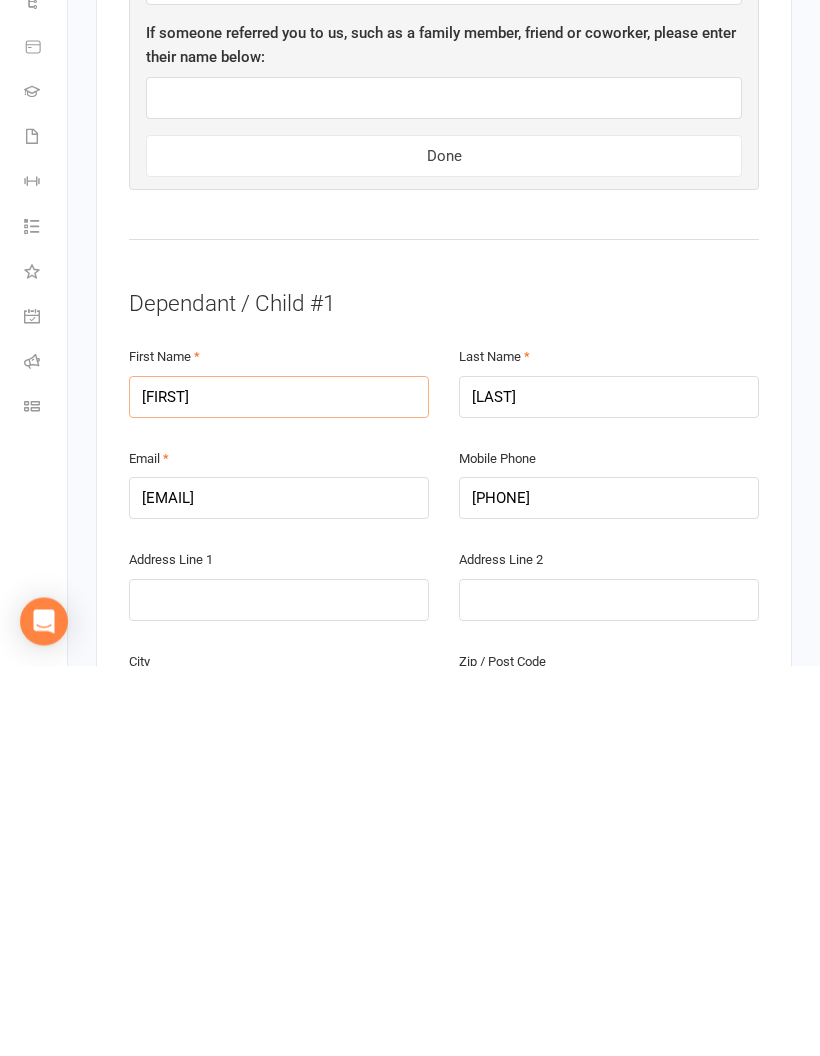 click on "[FIRST]" at bounding box center (279, 788) 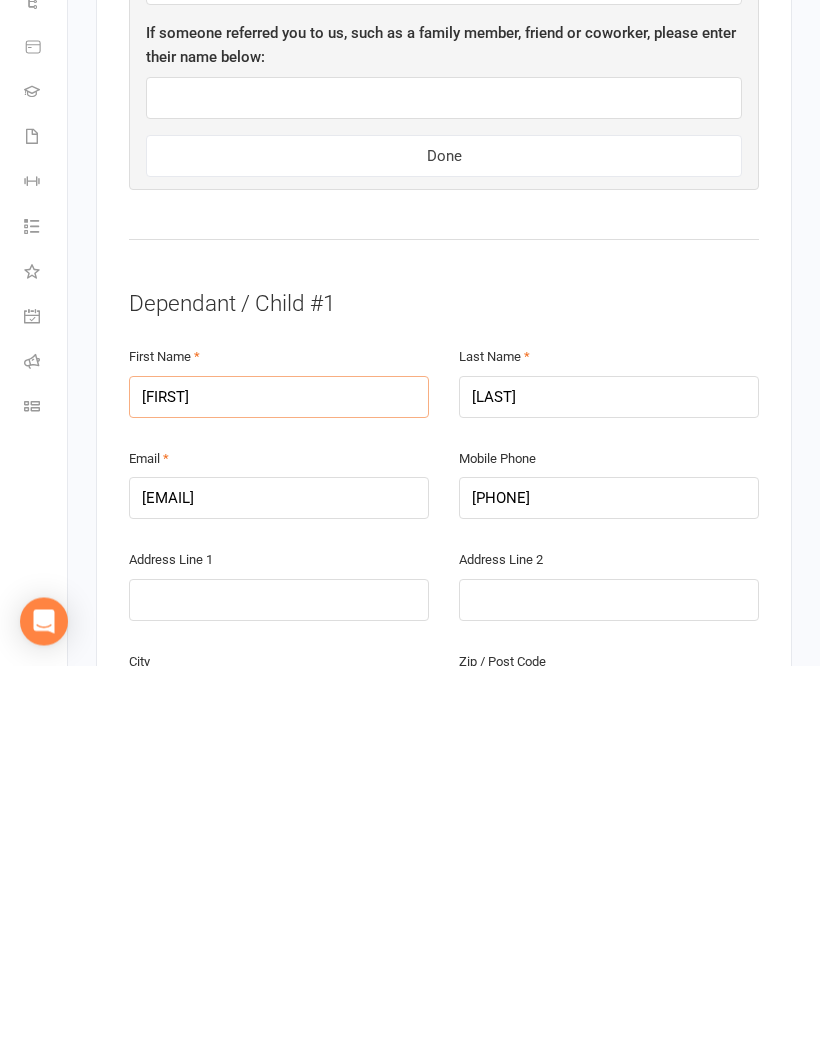 click on "[FIRST]" at bounding box center [279, 788] 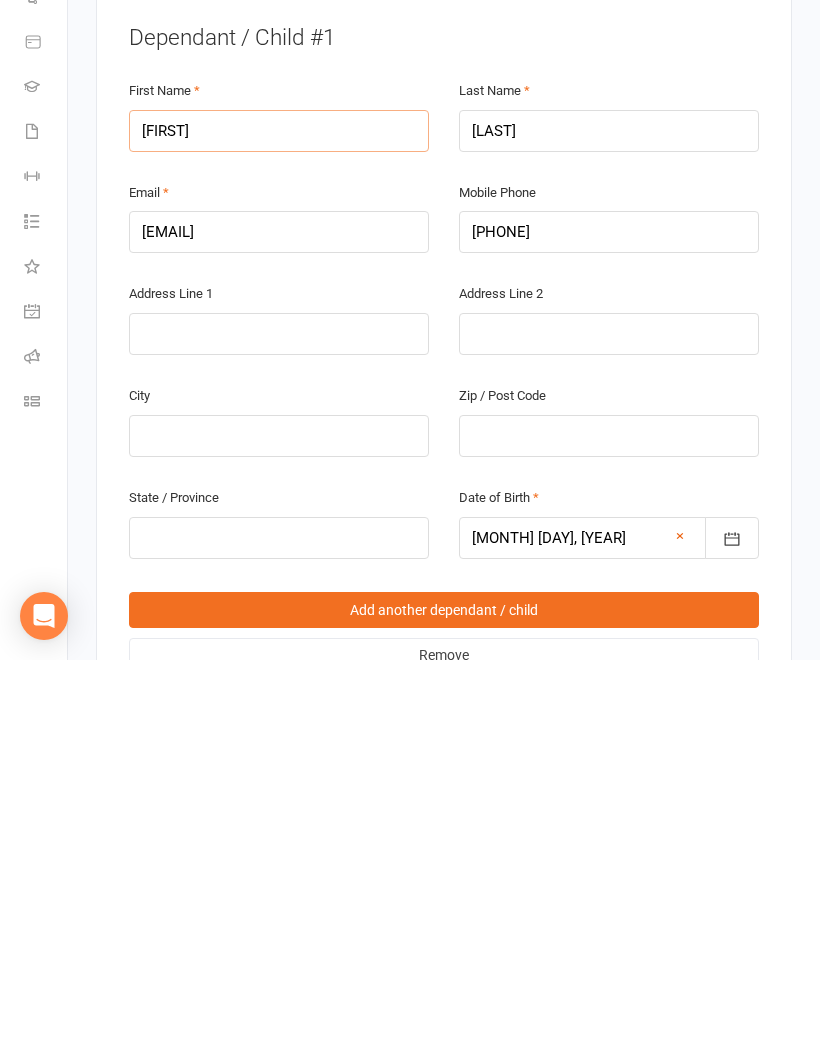 scroll, scrollTop: 2898, scrollLeft: 0, axis: vertical 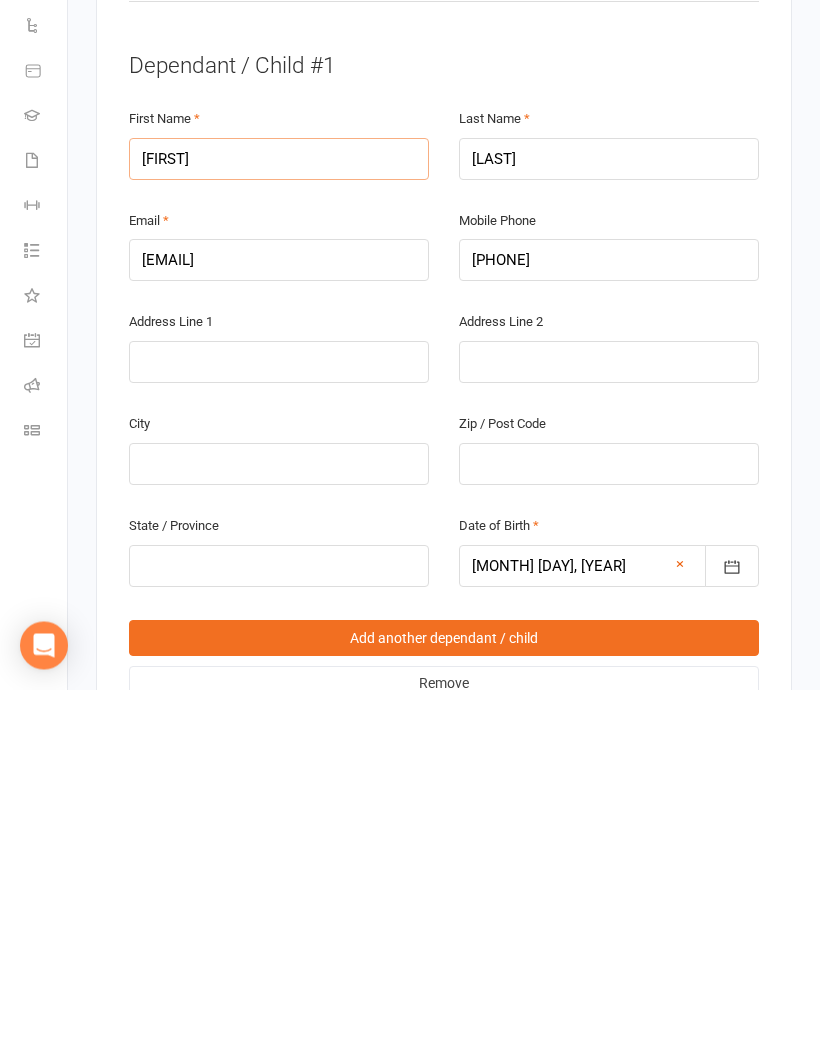 type on "[FIRST]" 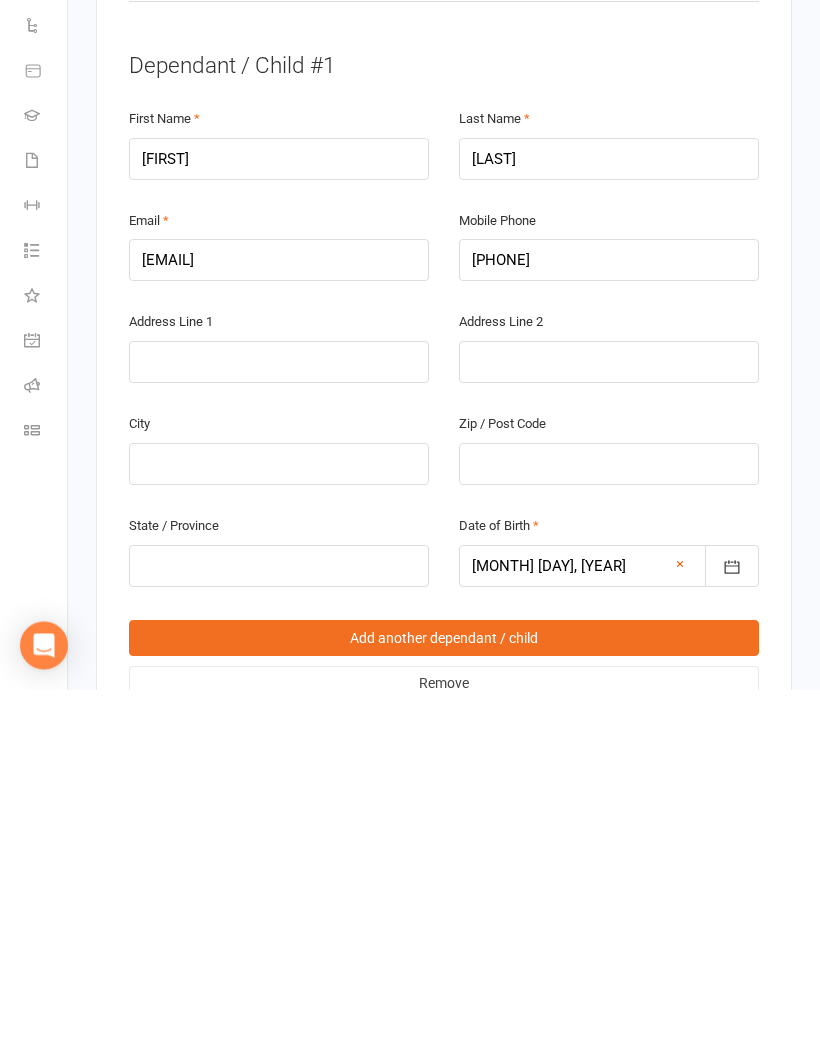 click at bounding box center [279, 729] 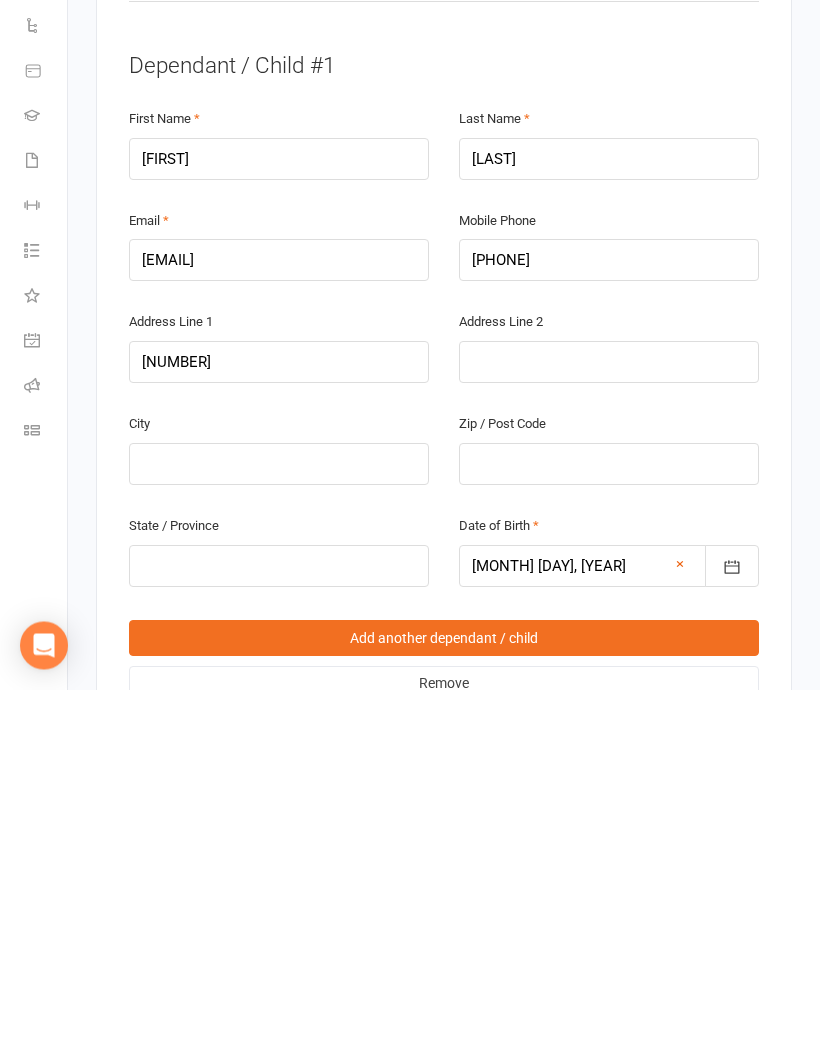 click on "Last Name [LAST]" at bounding box center [609, 524] 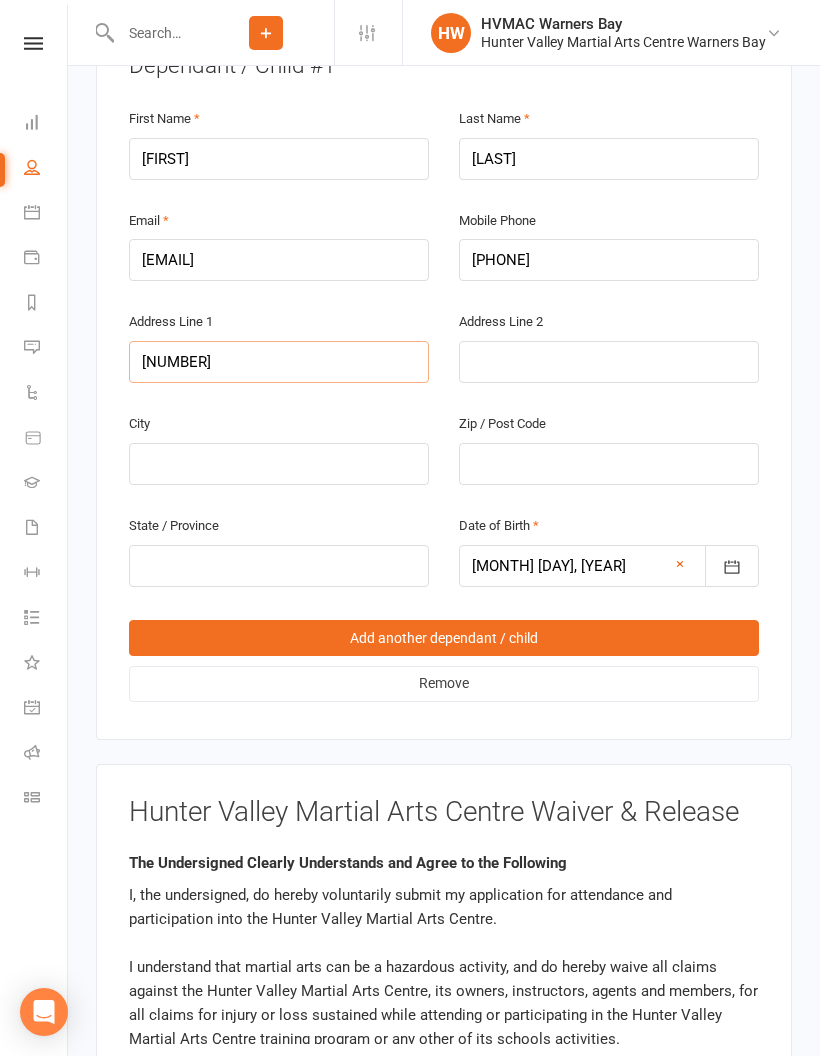 click on "[NUMBER]" at bounding box center (279, 362) 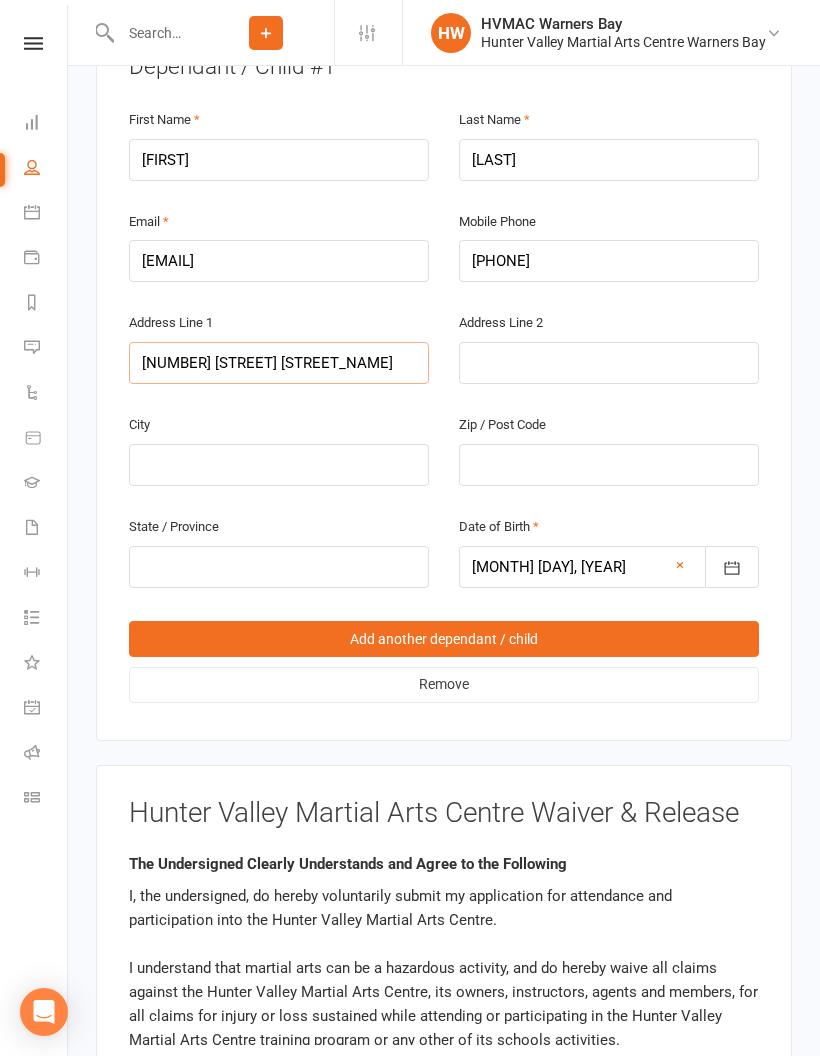 type on "[NUMBER] [STREET] [STREET_NAME]" 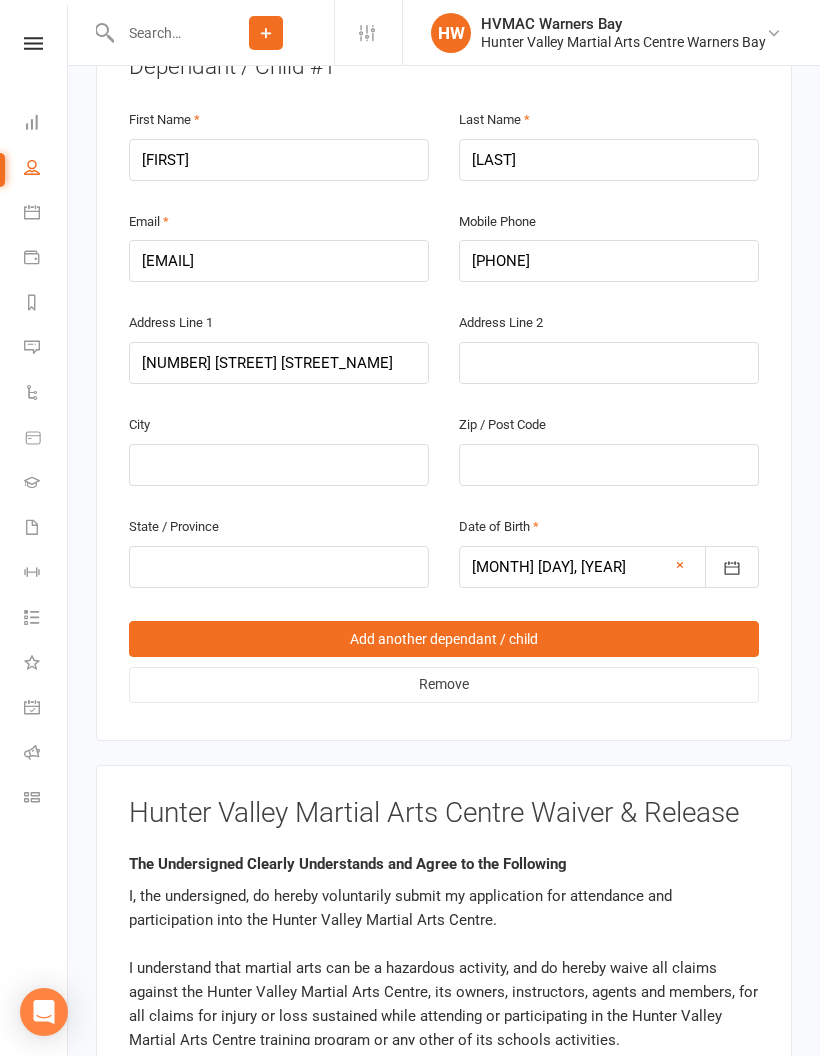 click at bounding box center [279, 465] 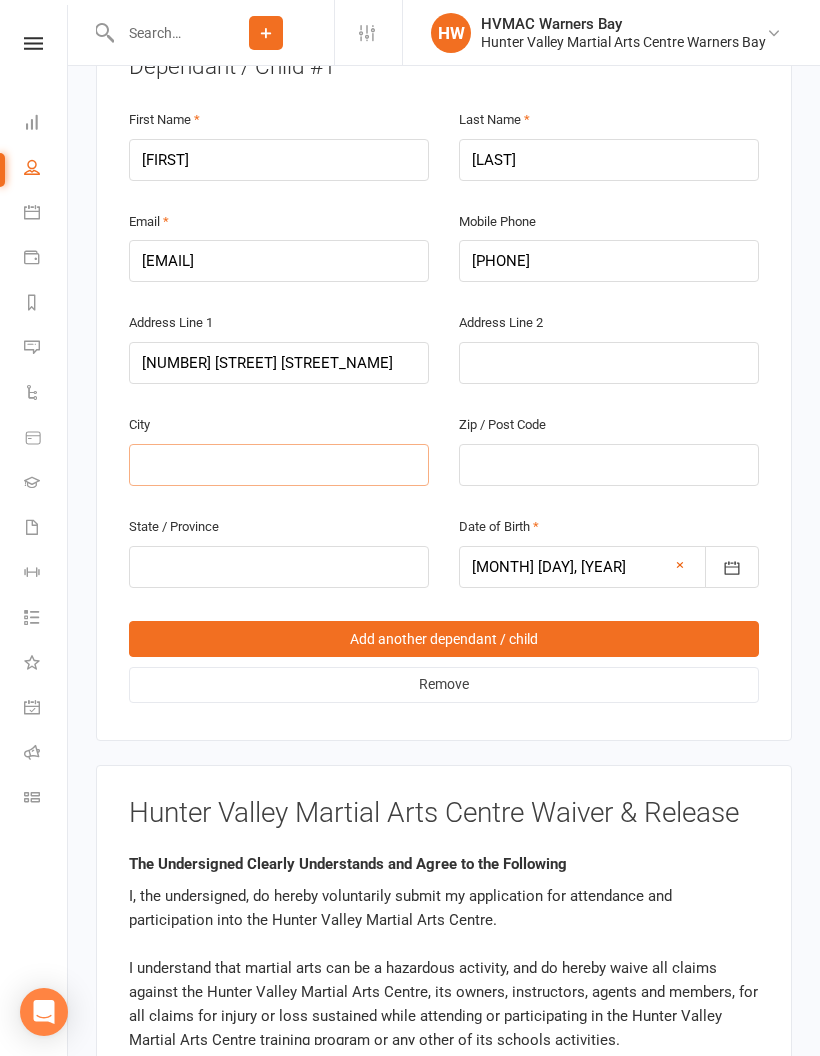 type on "e" 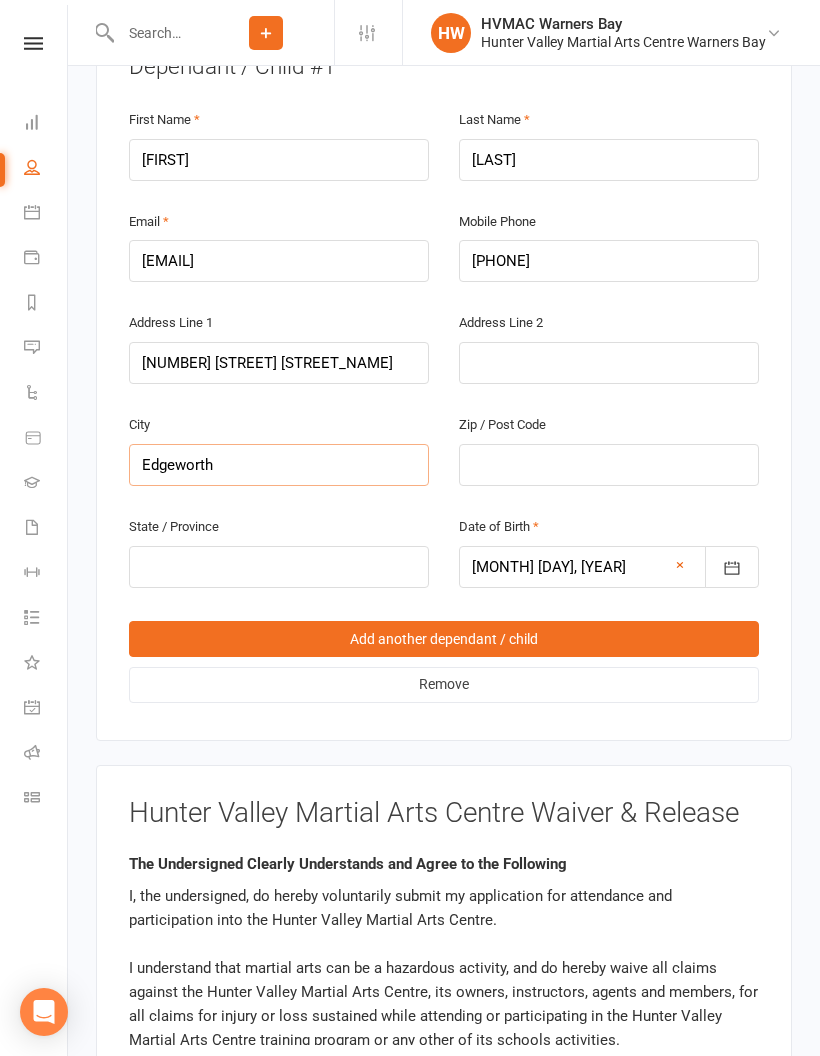 type on "Edgeworth" 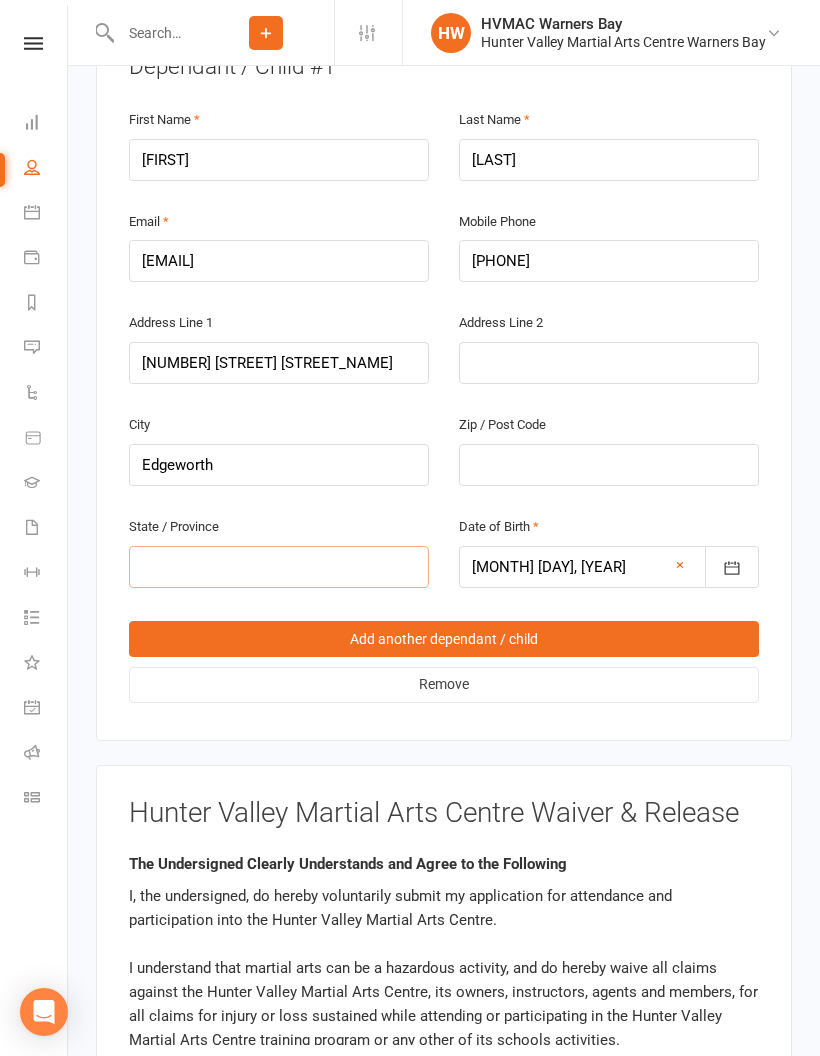 click at bounding box center (279, 567) 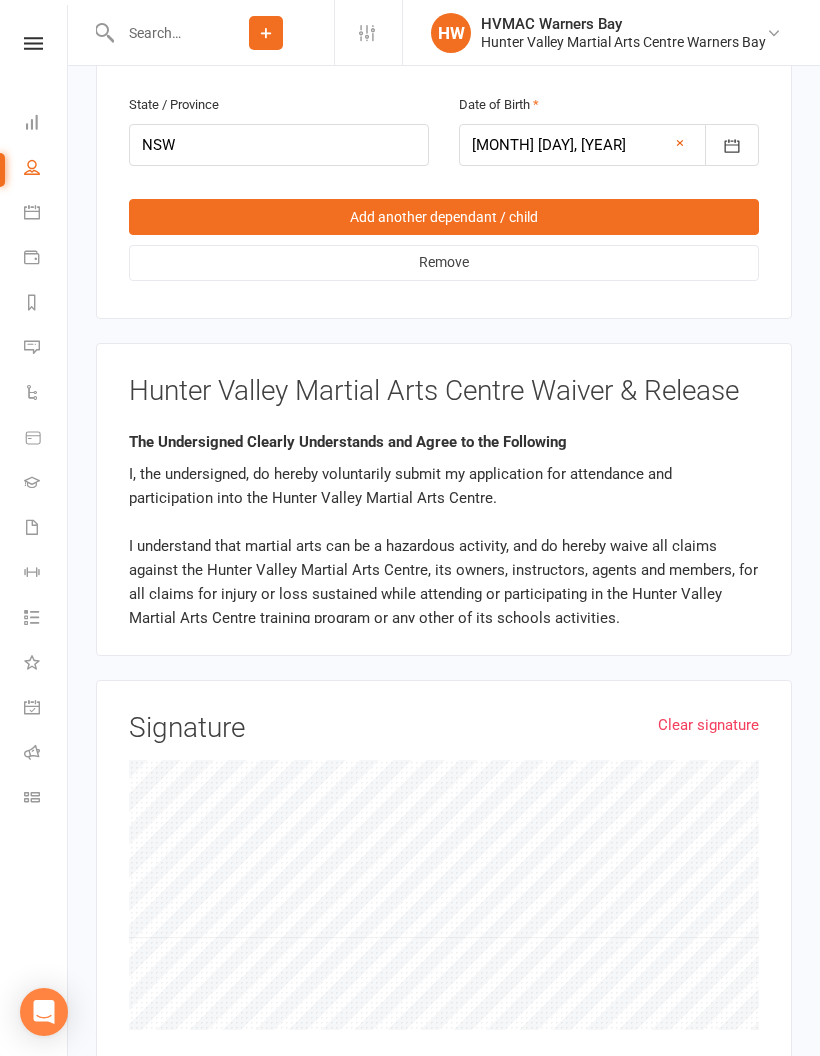 scroll, scrollTop: 3688, scrollLeft: 0, axis: vertical 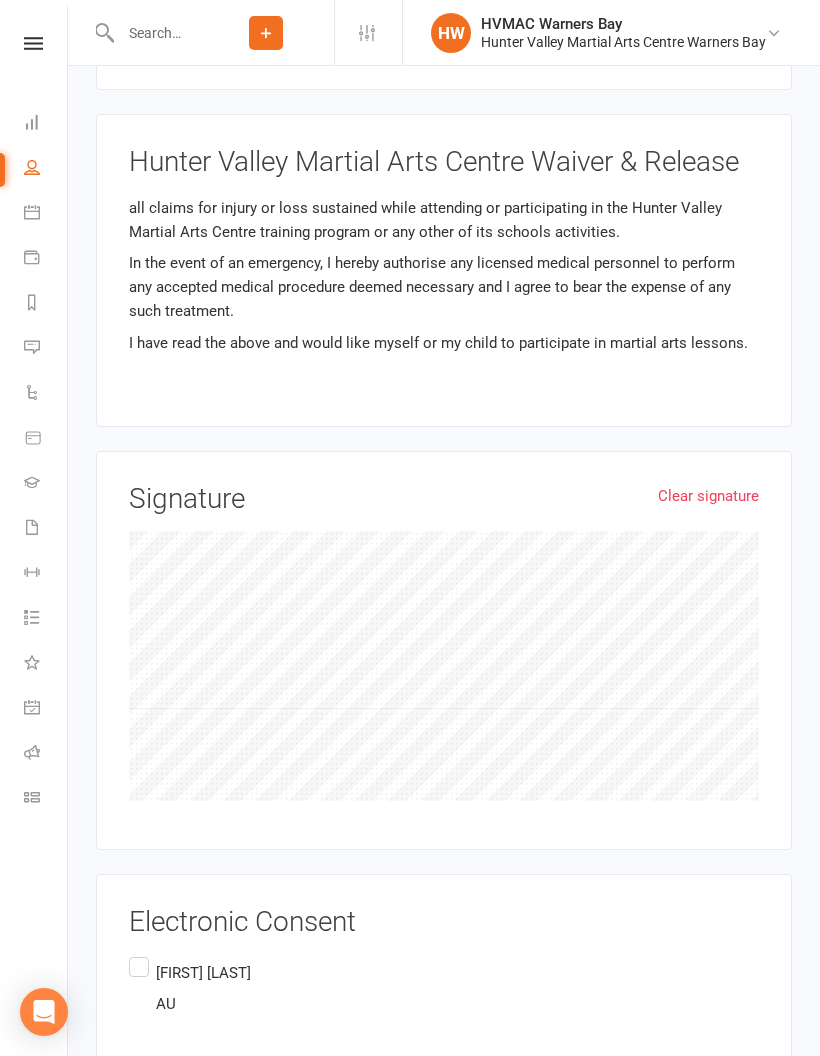 type on "NSW" 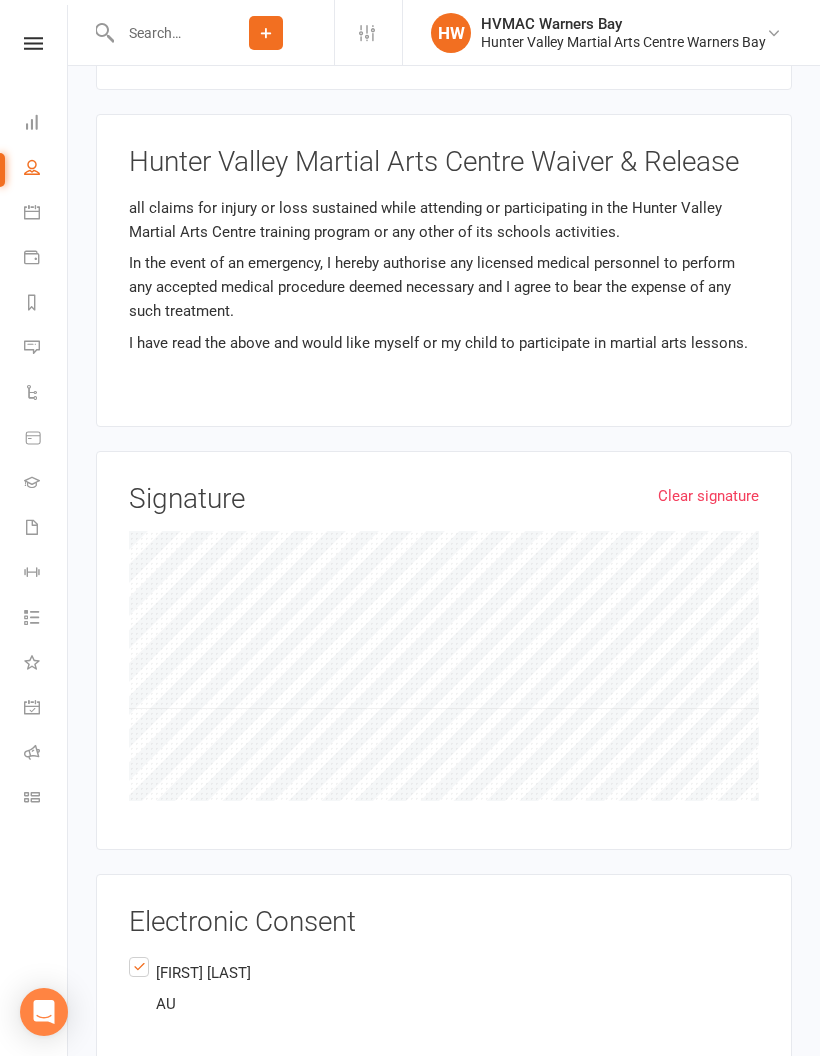 click on "Agree & Submit" at bounding box center (178, 1130) 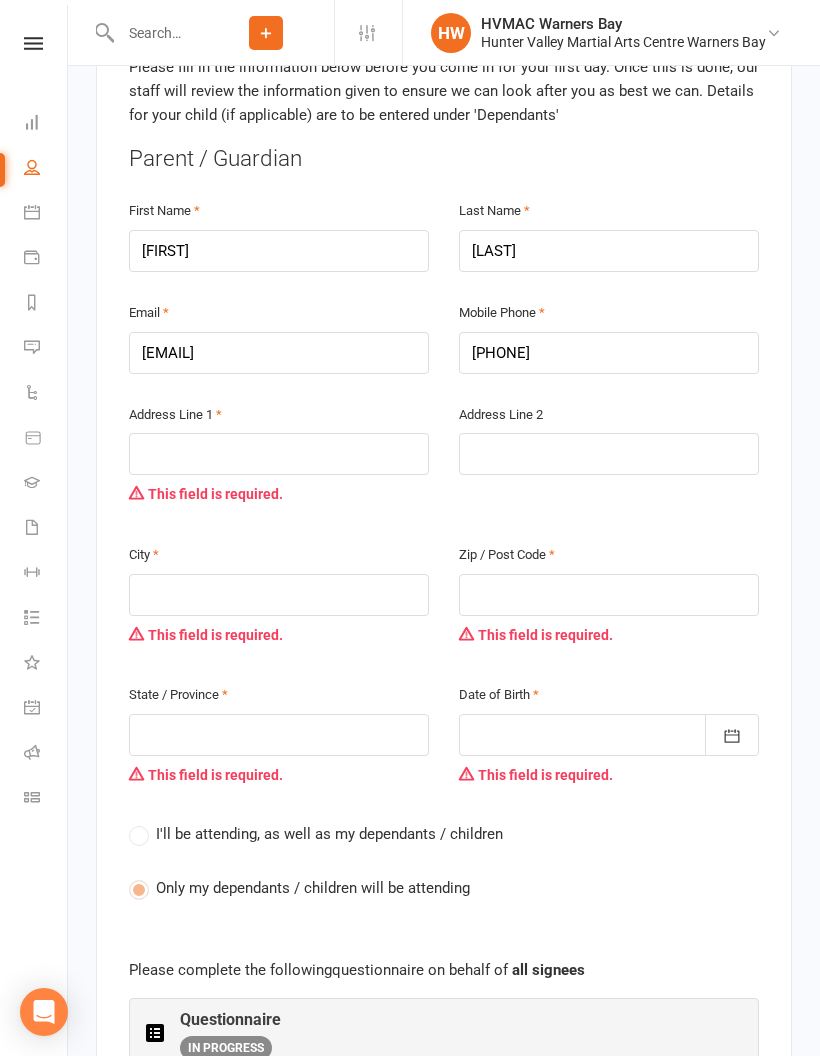 scroll, scrollTop: 565, scrollLeft: 0, axis: vertical 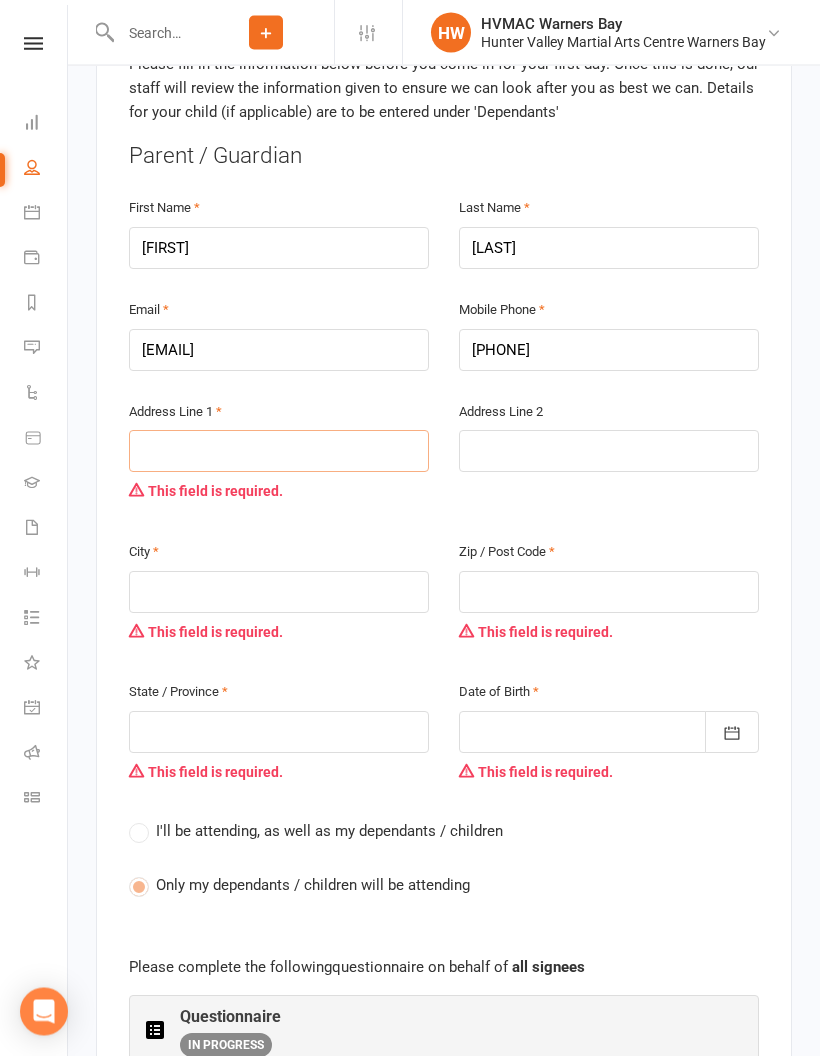 click at bounding box center (279, 452) 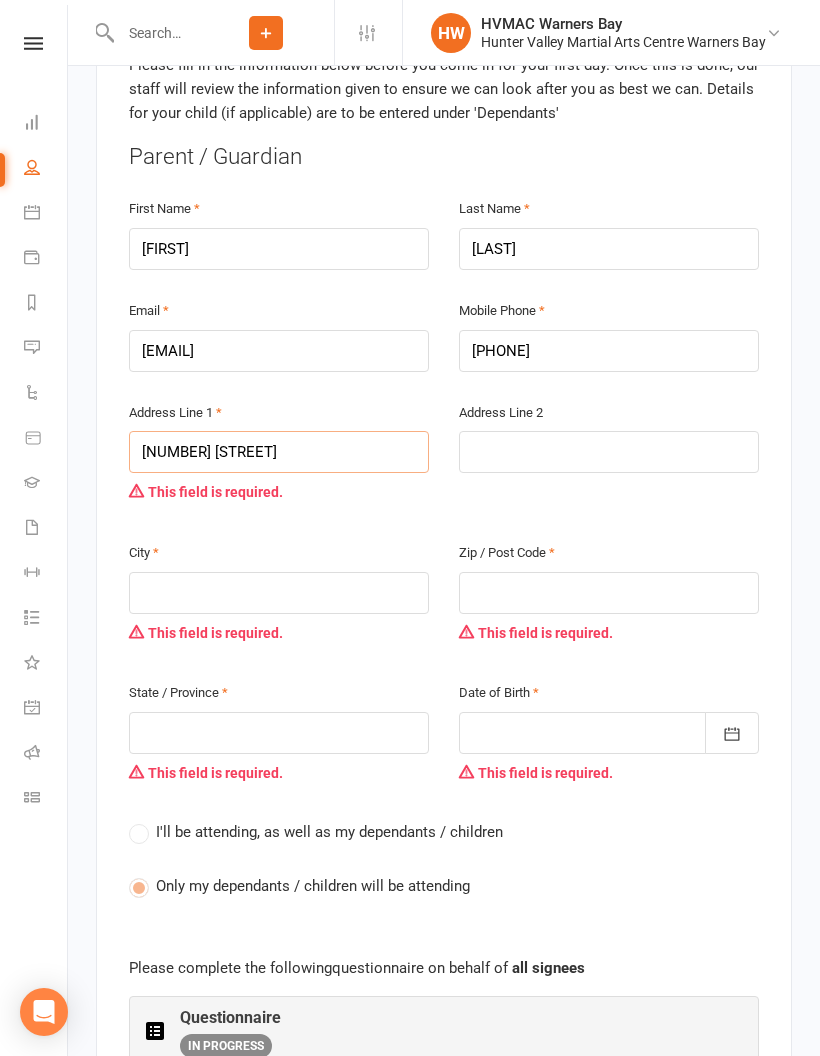 type on "[NUMBER] [STREET]" 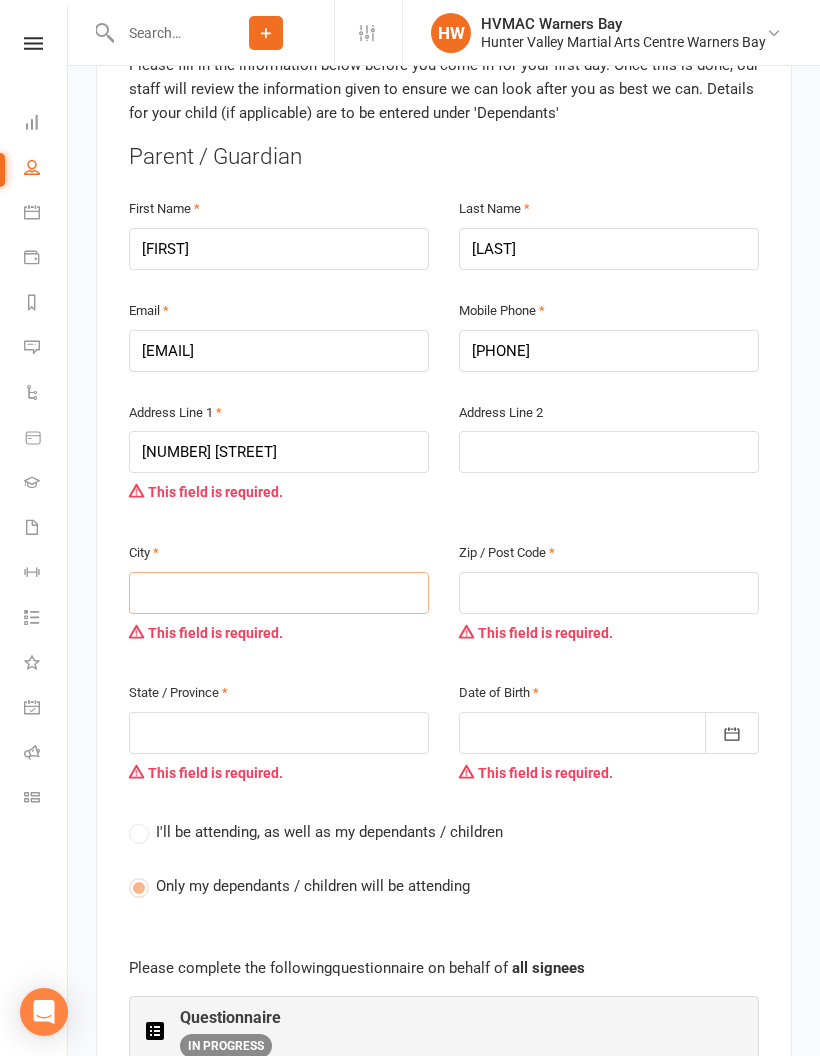 click at bounding box center (279, 593) 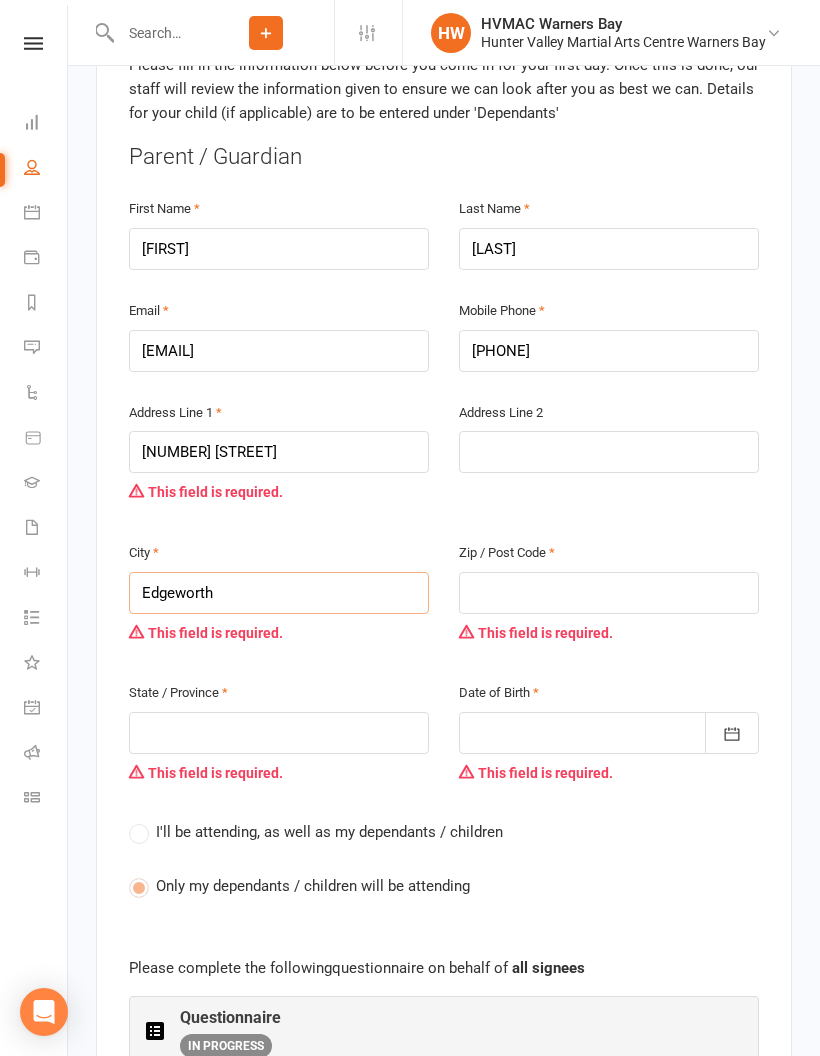 type on "Edgeworth" 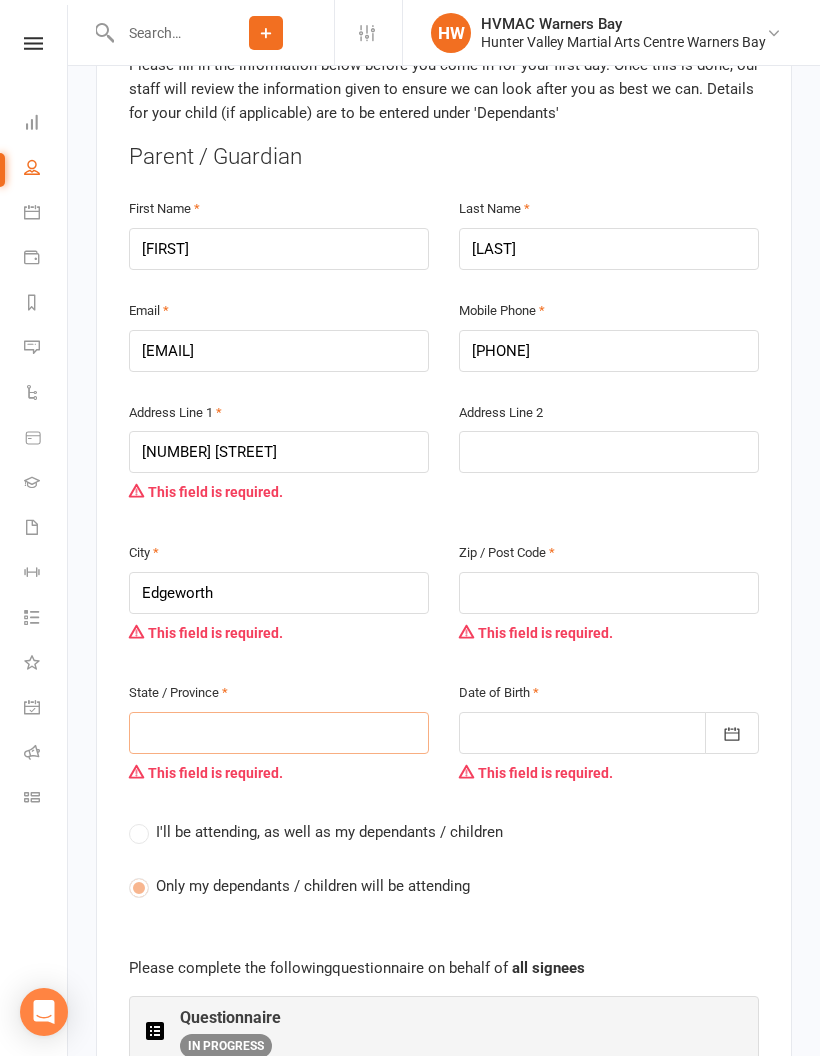 click at bounding box center (279, 733) 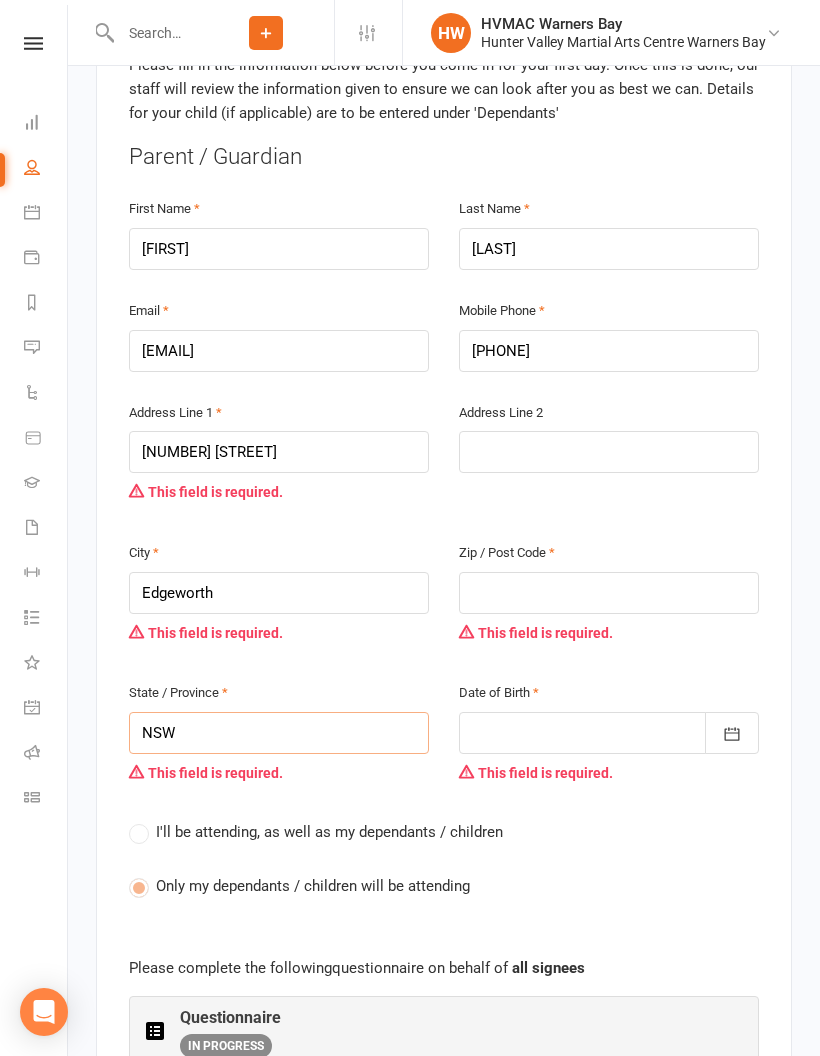 type on "NSW" 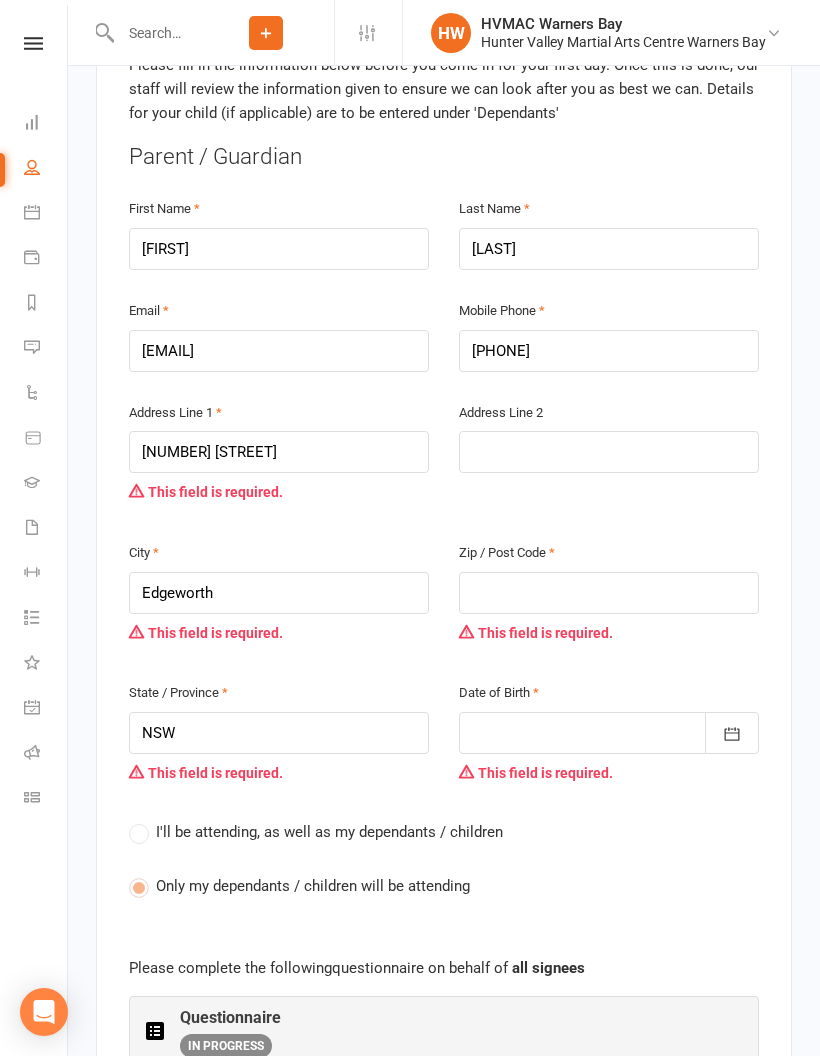 click at bounding box center (609, 593) 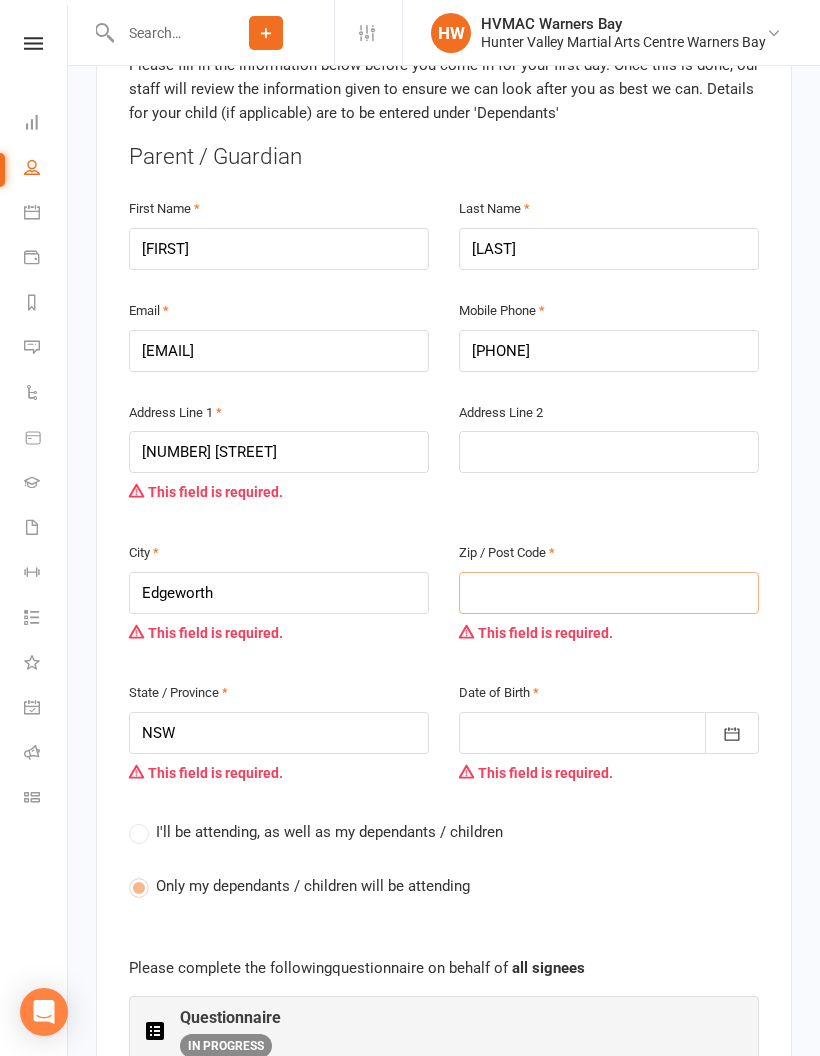 type on "2" 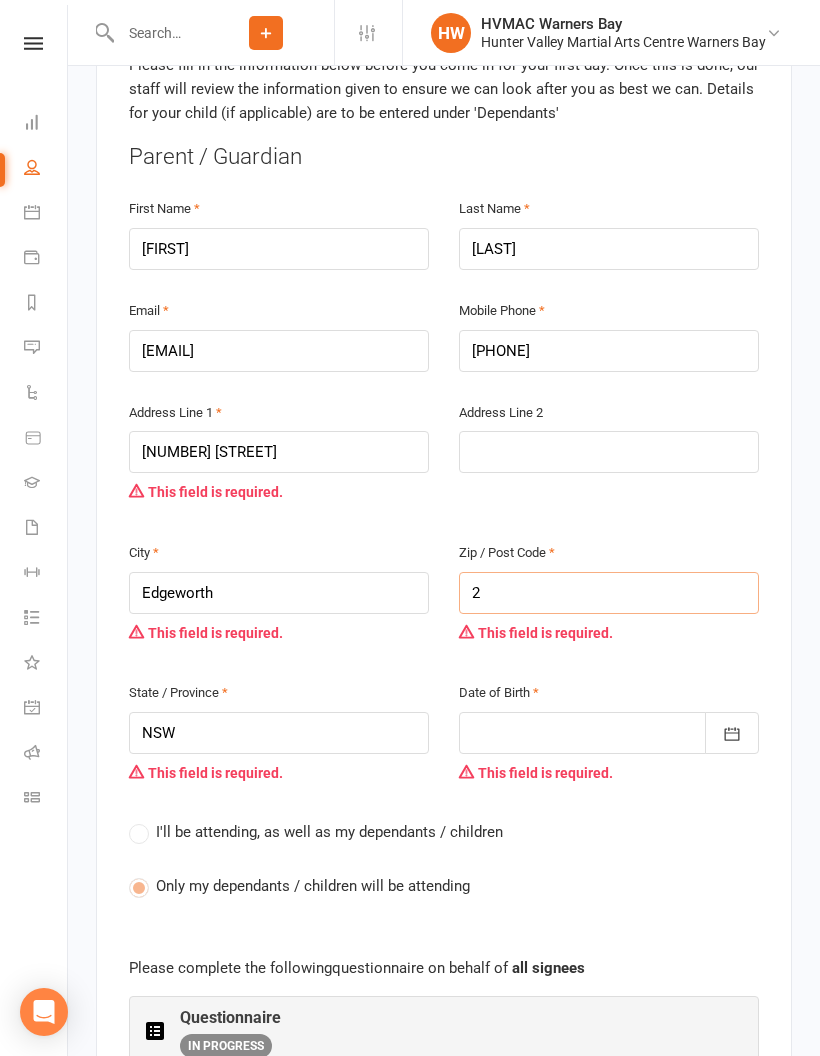 type on "22" 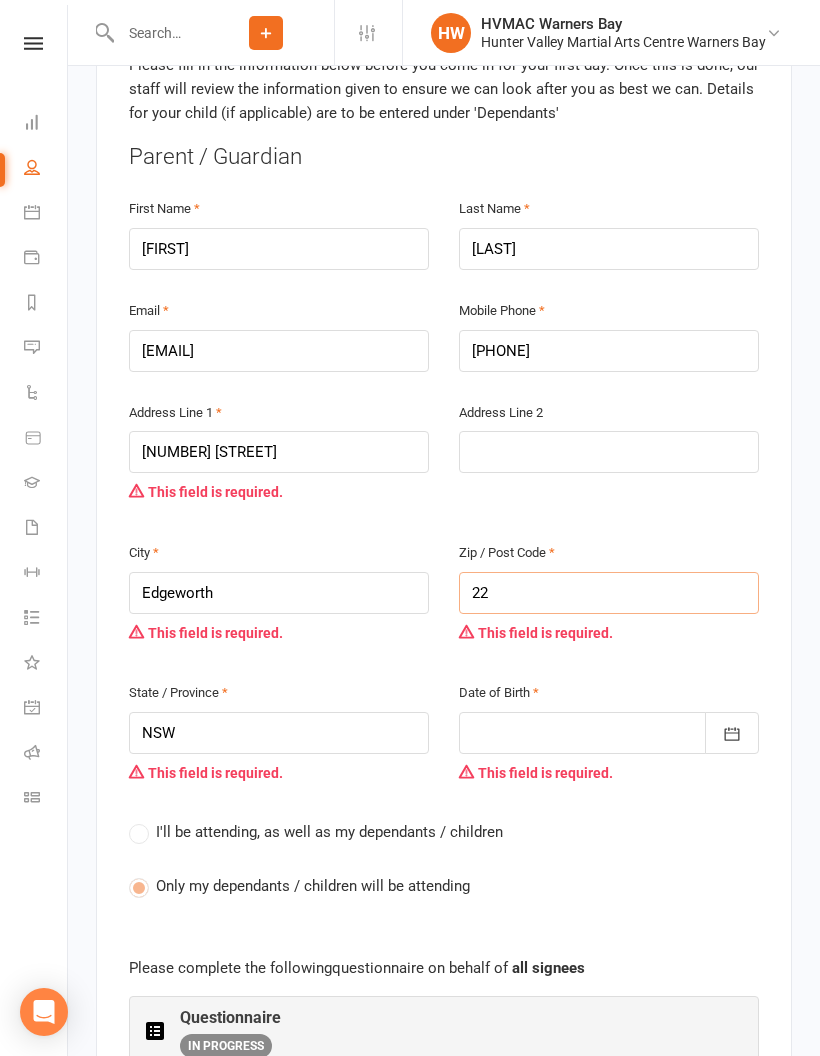 type on "22" 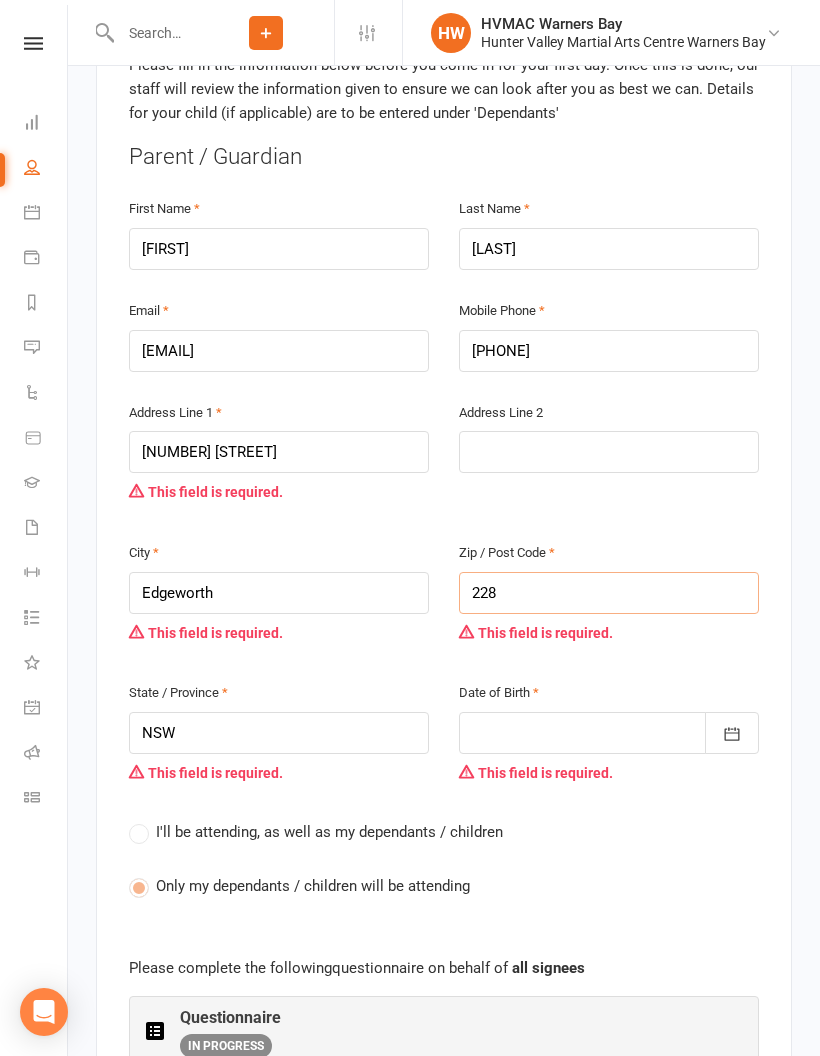 type on "228" 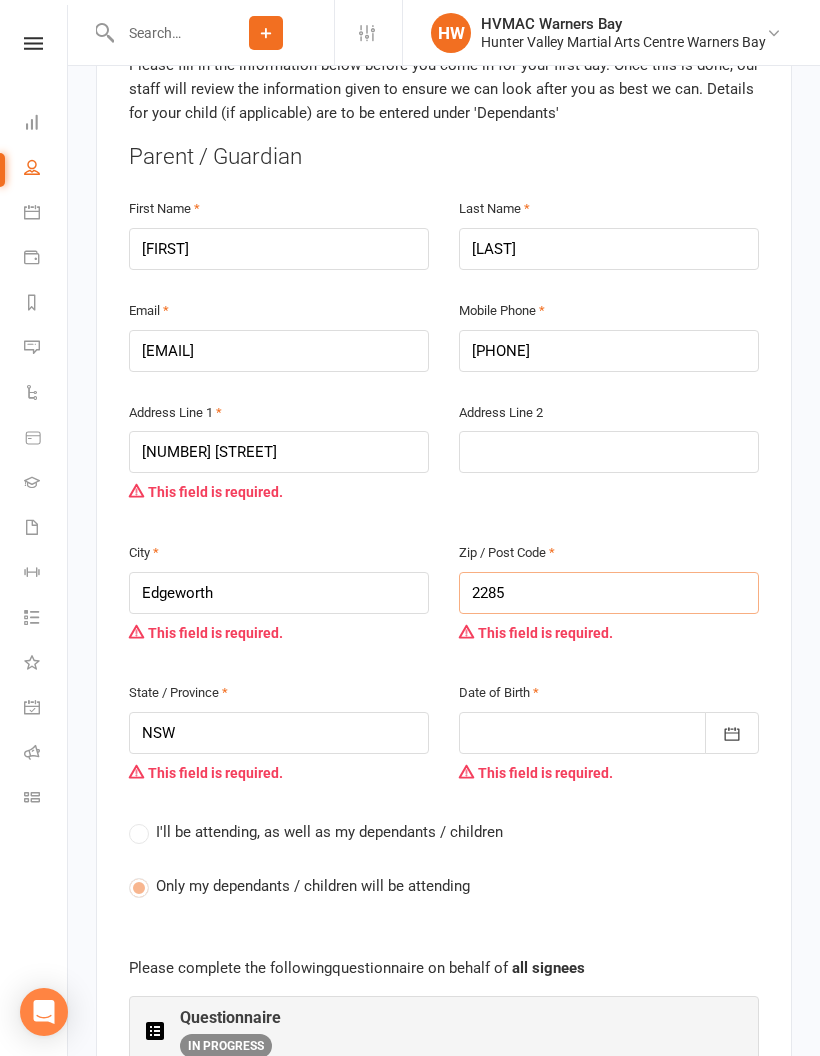 type on "2285" 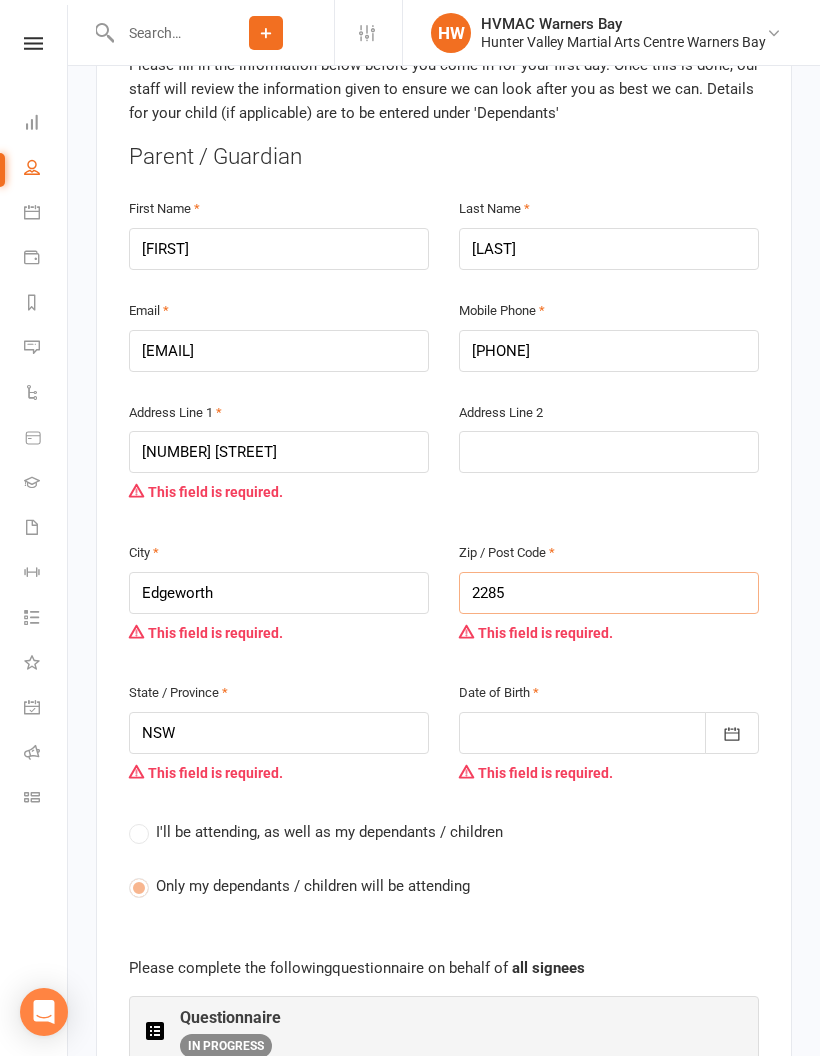type on "2285" 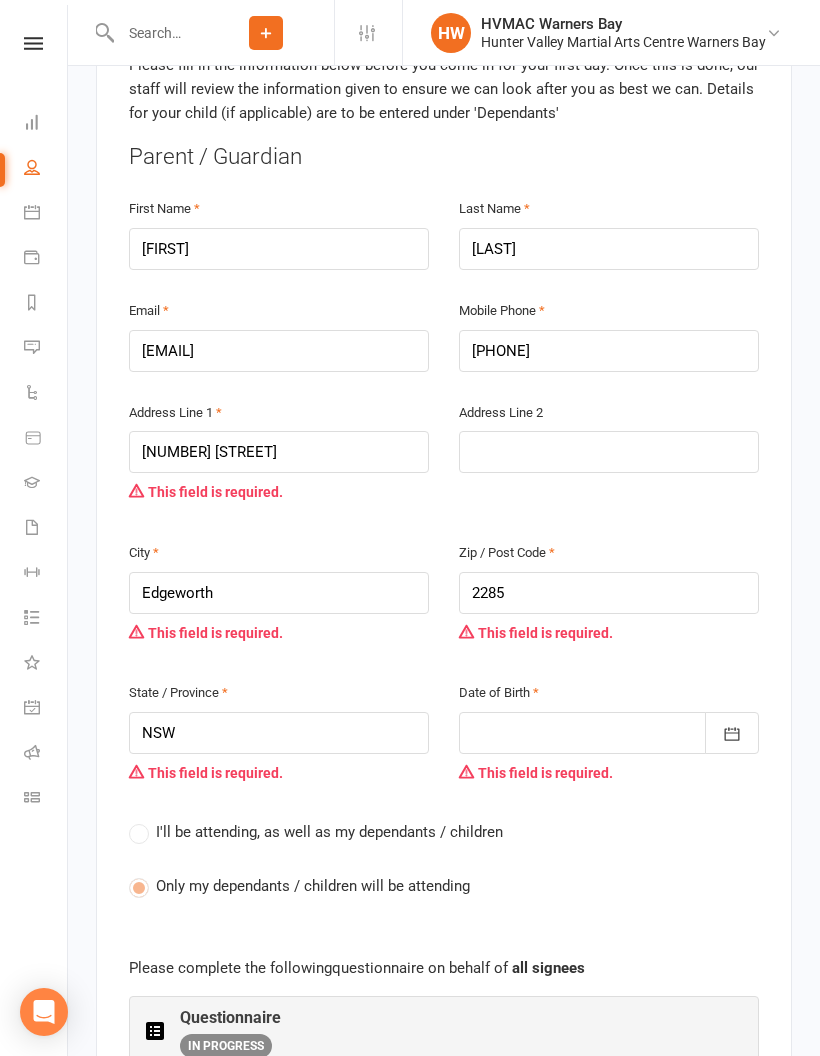 click at bounding box center [609, 733] 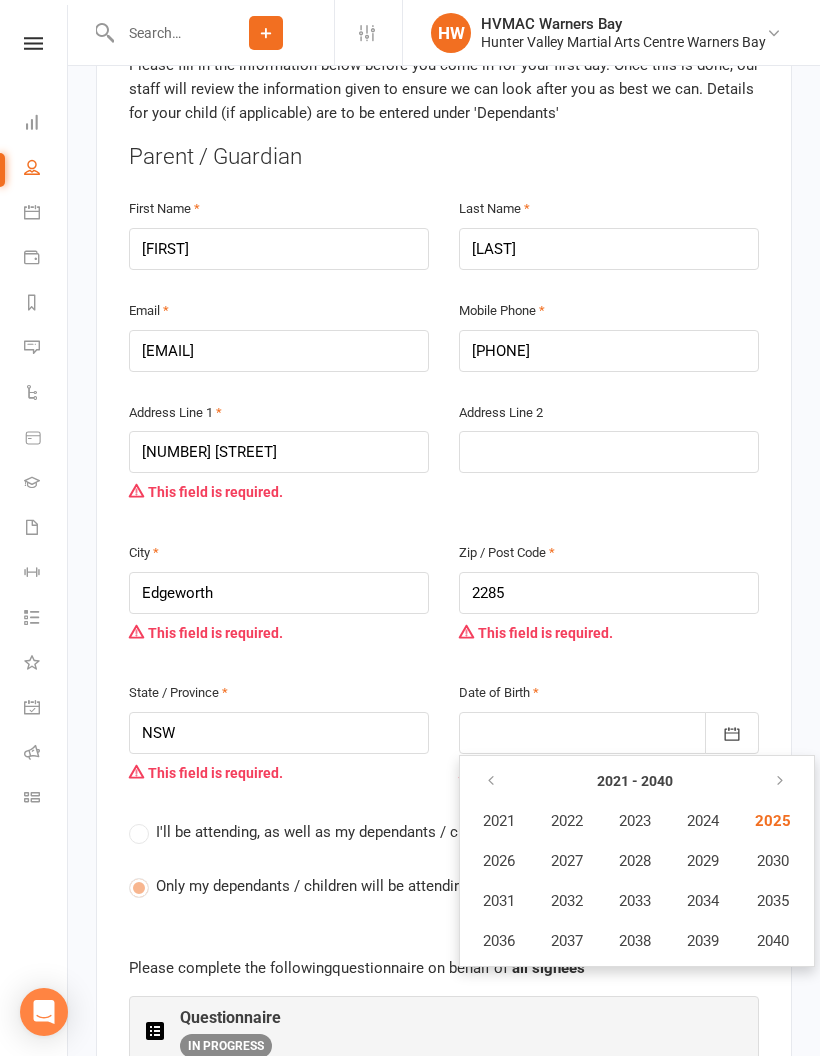 scroll, scrollTop: 702, scrollLeft: 0, axis: vertical 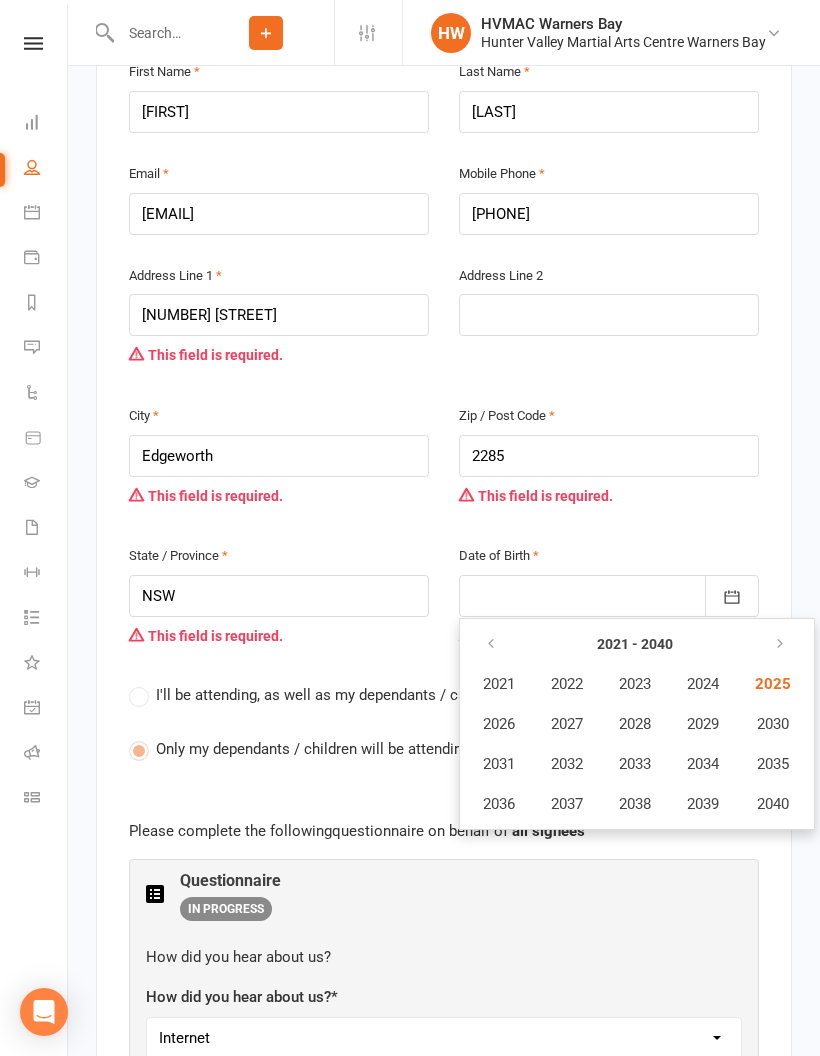 click on "2022" at bounding box center [567, 684] 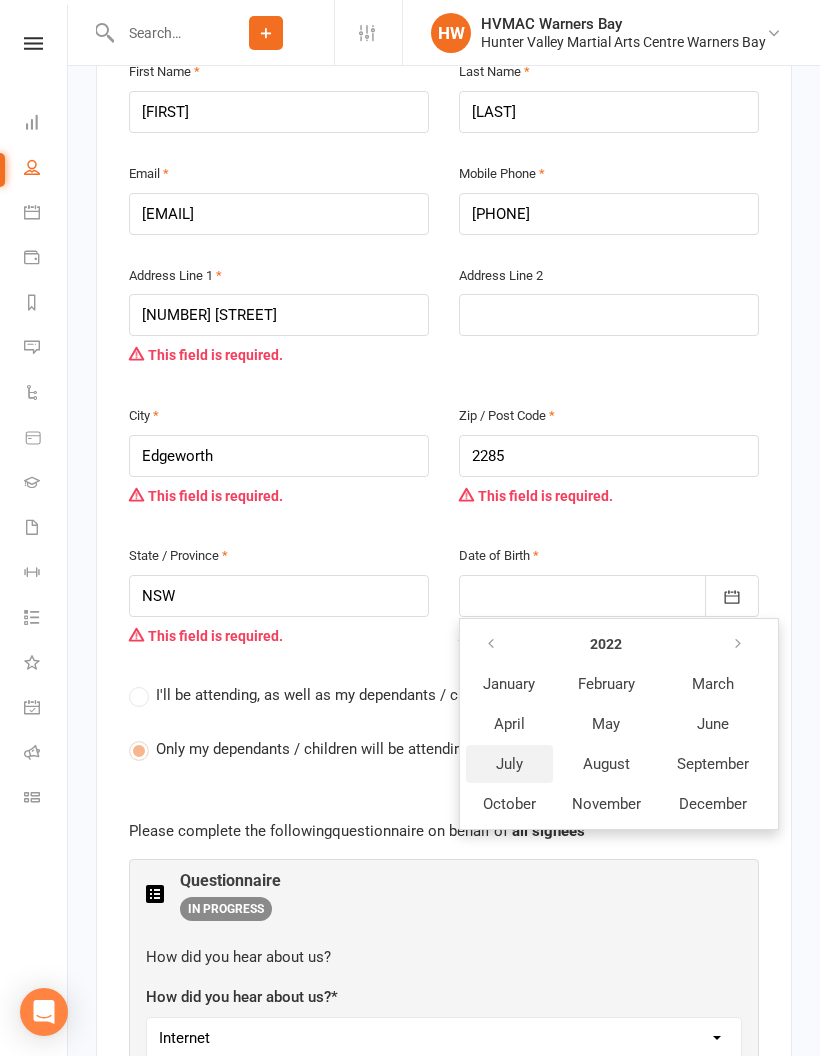 click on "July" at bounding box center [509, 764] 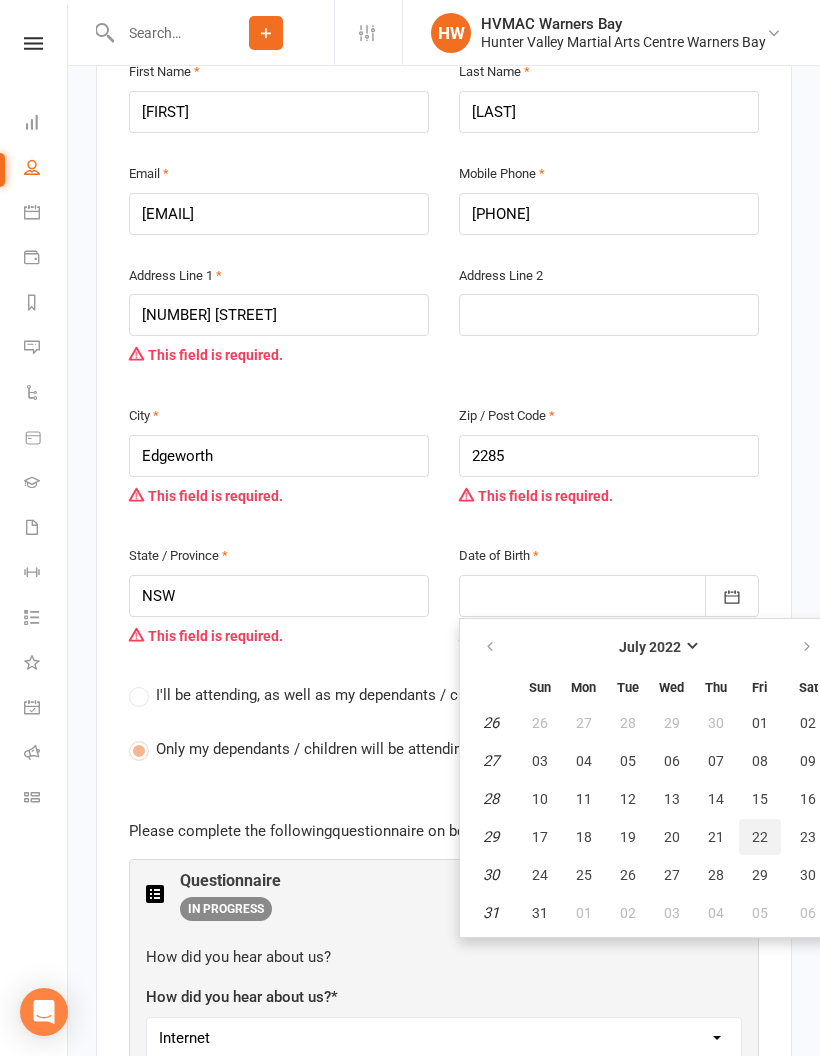 click on "22" at bounding box center (760, 837) 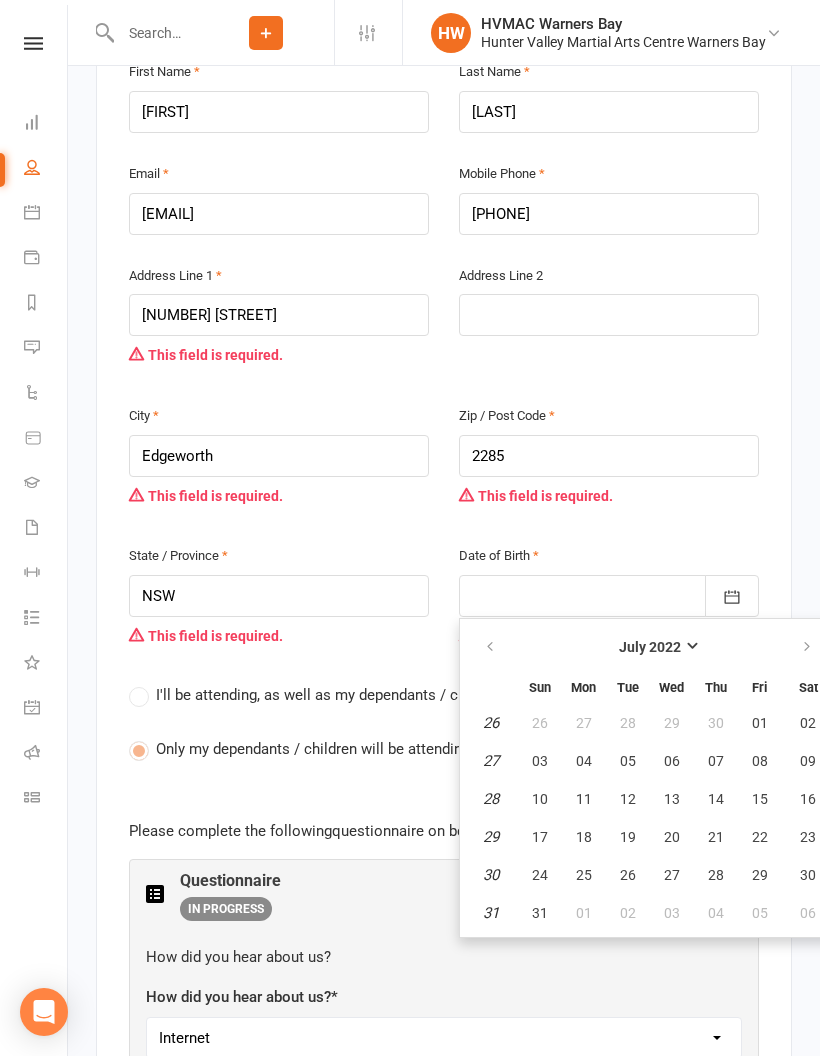 type on "[MONTH] [DAY], [YEAR]" 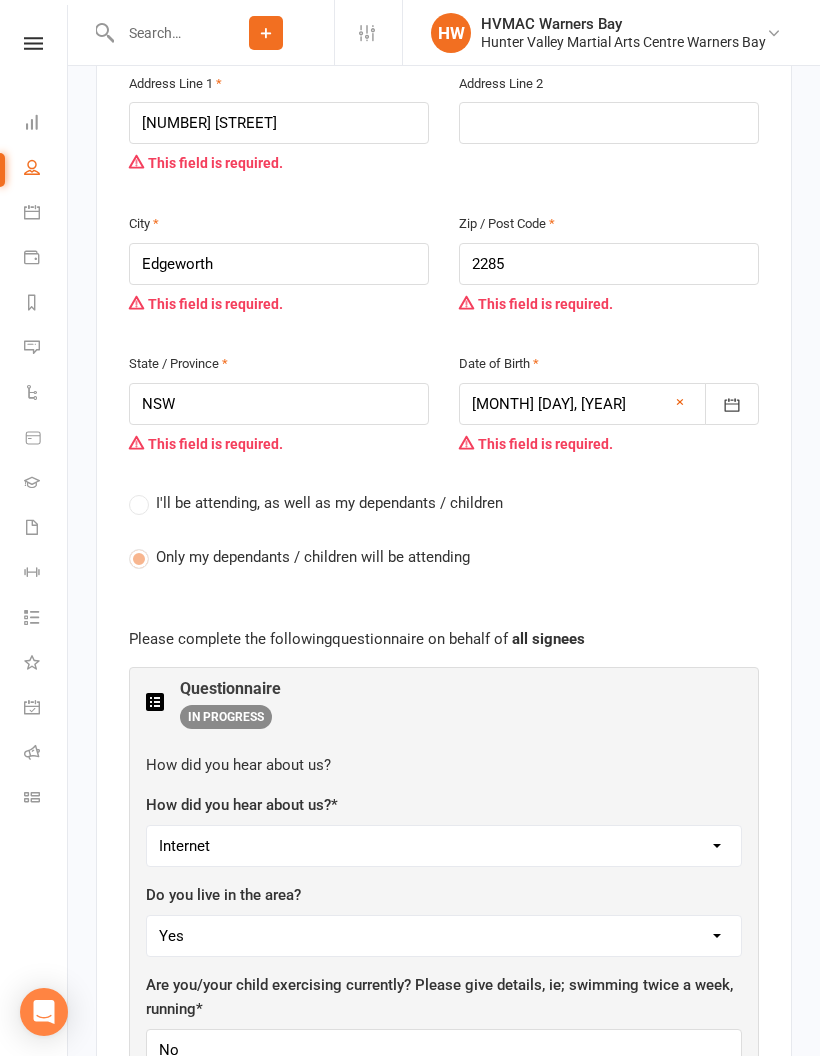 scroll, scrollTop: 902, scrollLeft: 0, axis: vertical 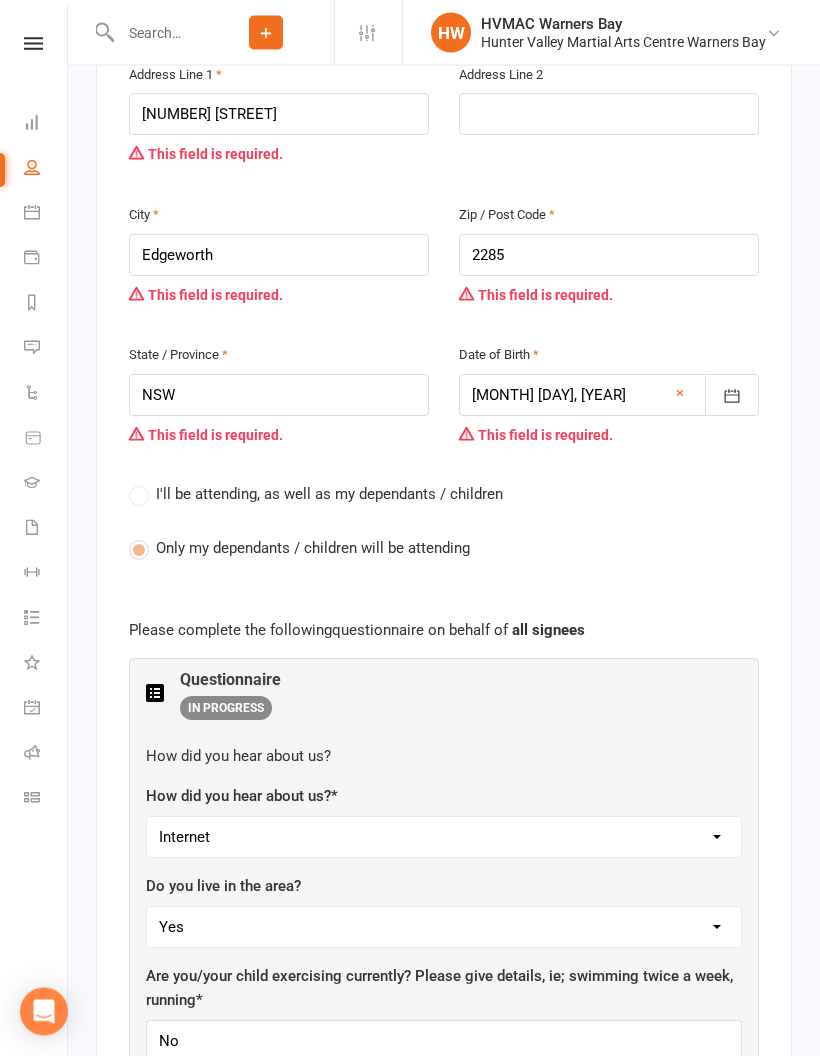 click on "I'll be attending, as well as my dependants / children" at bounding box center [316, 495] 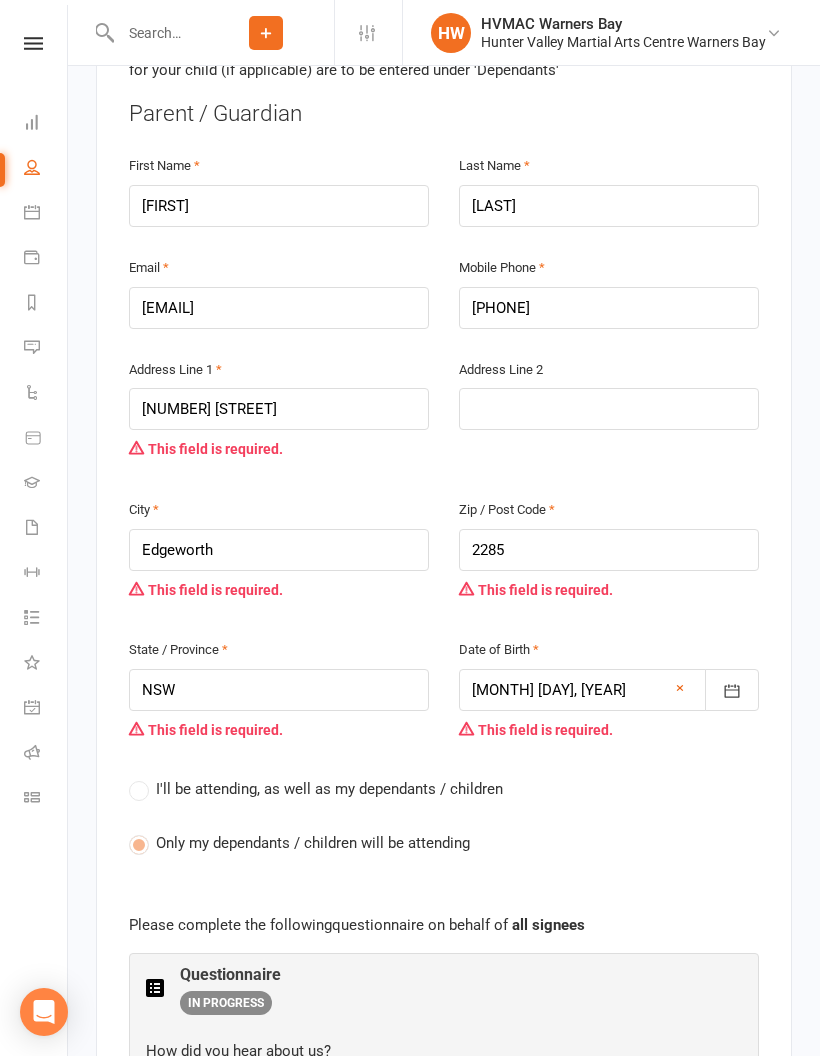 scroll, scrollTop: 607, scrollLeft: 0, axis: vertical 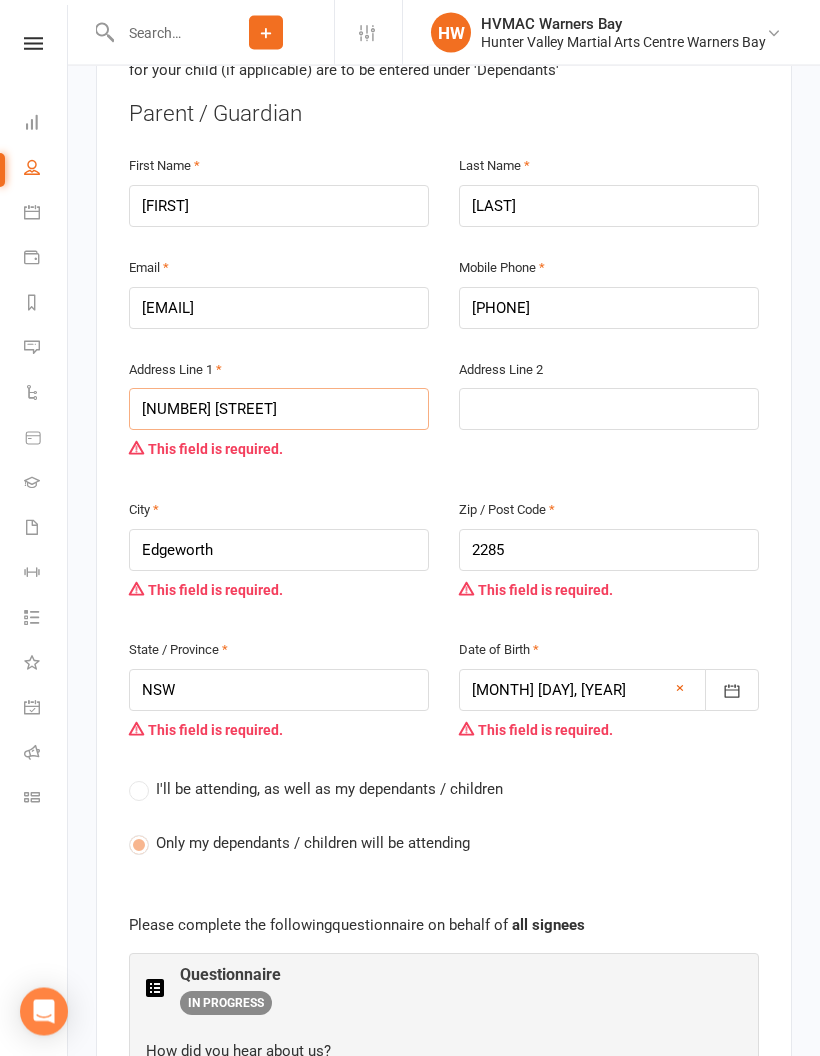 click on "[NUMBER] [STREET]" at bounding box center [279, 410] 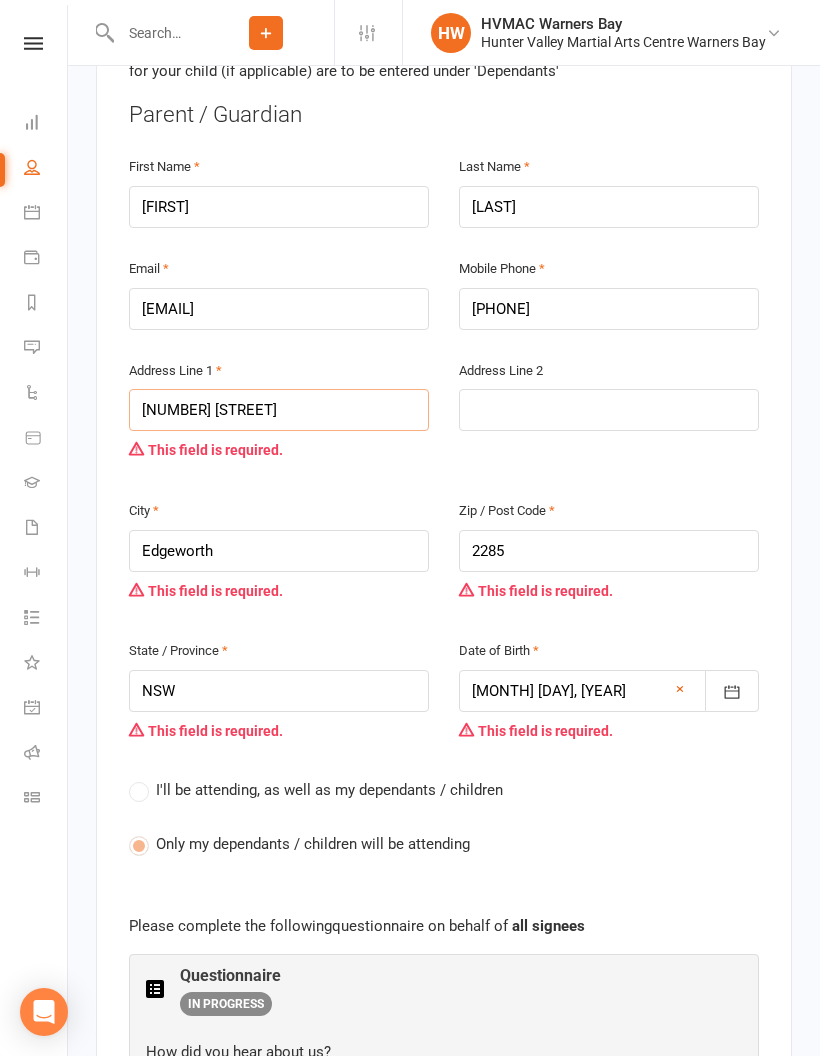 click on "[NUMBER] [STREET]" at bounding box center (279, 410) 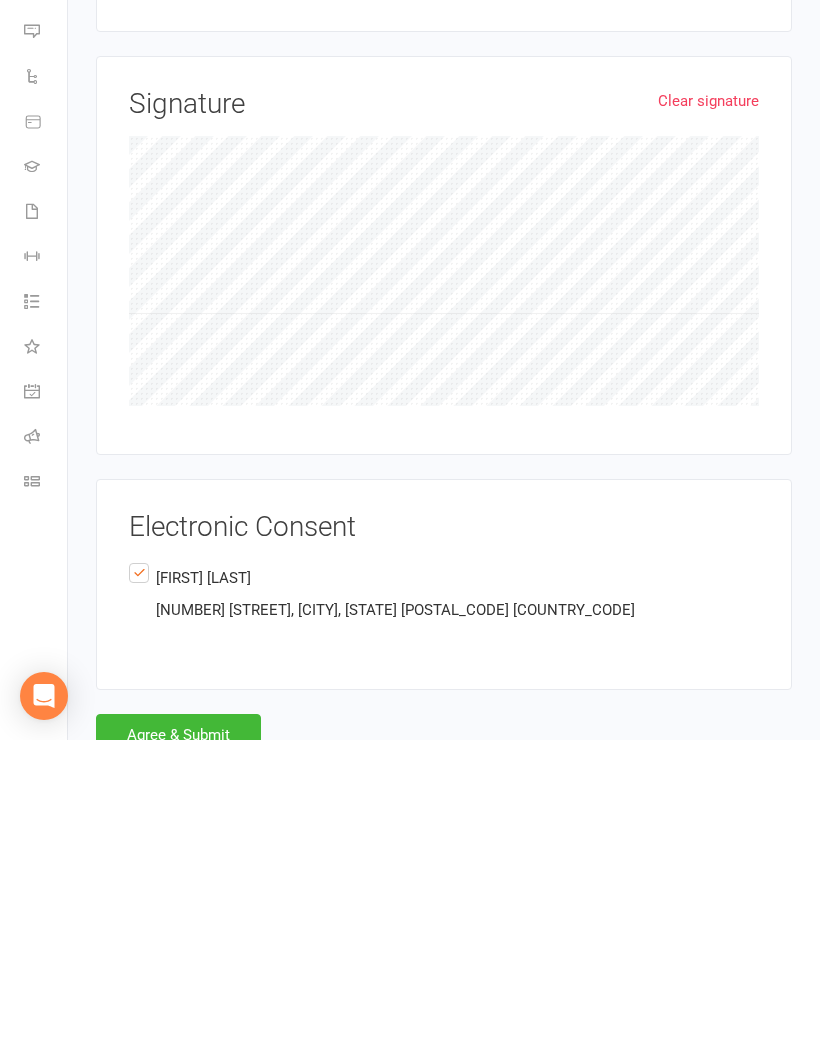click on "Agree & Submit" at bounding box center (178, 1051) 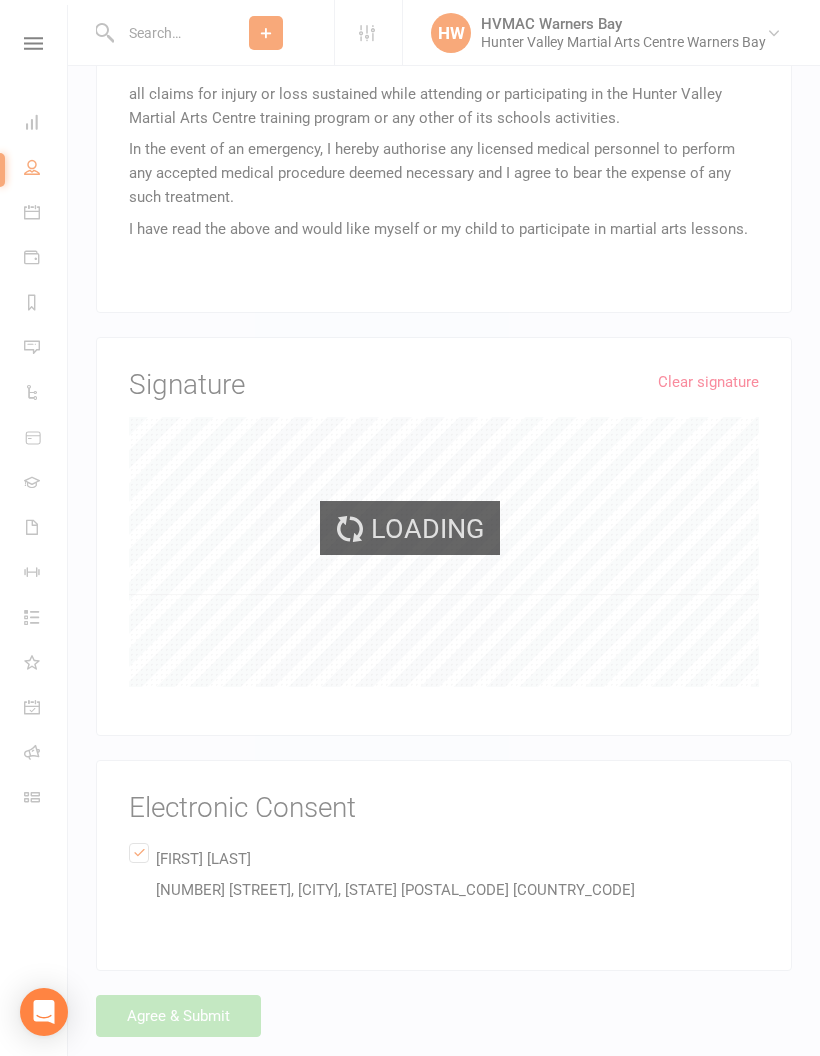 scroll, scrollTop: 3915, scrollLeft: 0, axis: vertical 